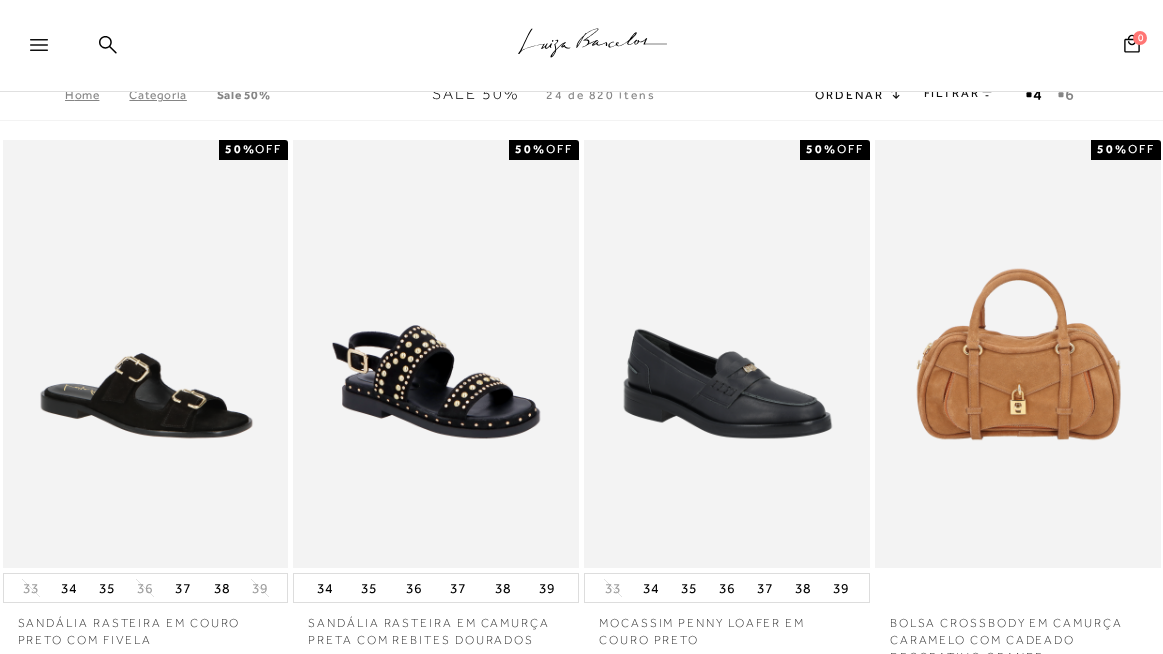 scroll, scrollTop: 0, scrollLeft: 0, axis: both 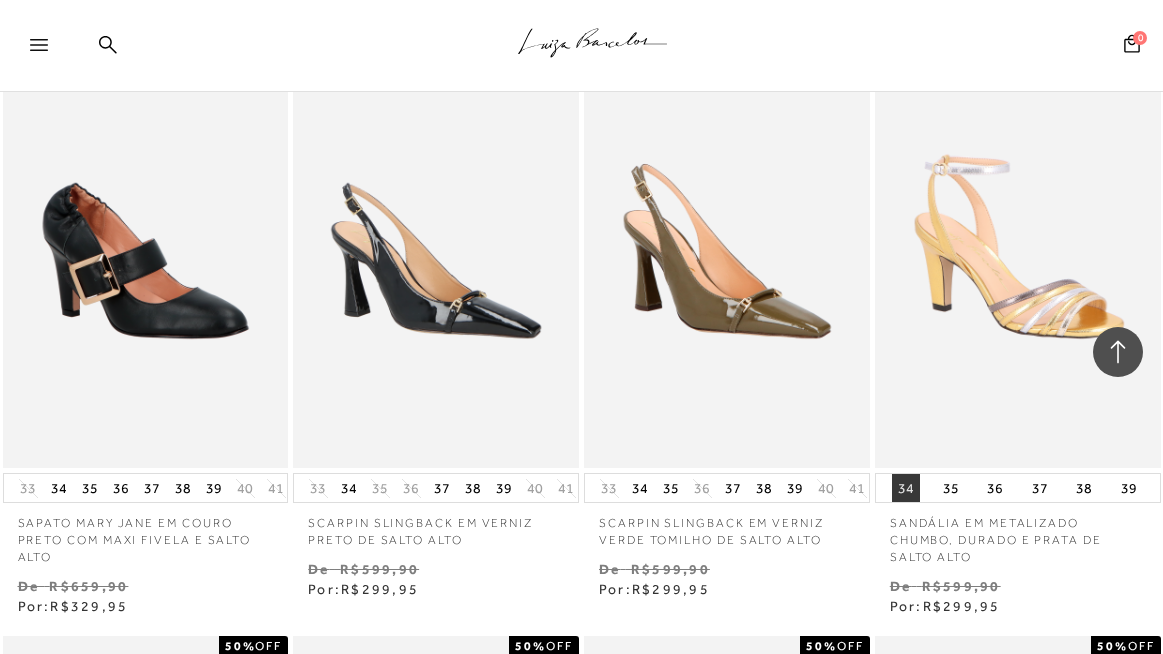 click on "34" at bounding box center (906, 488) 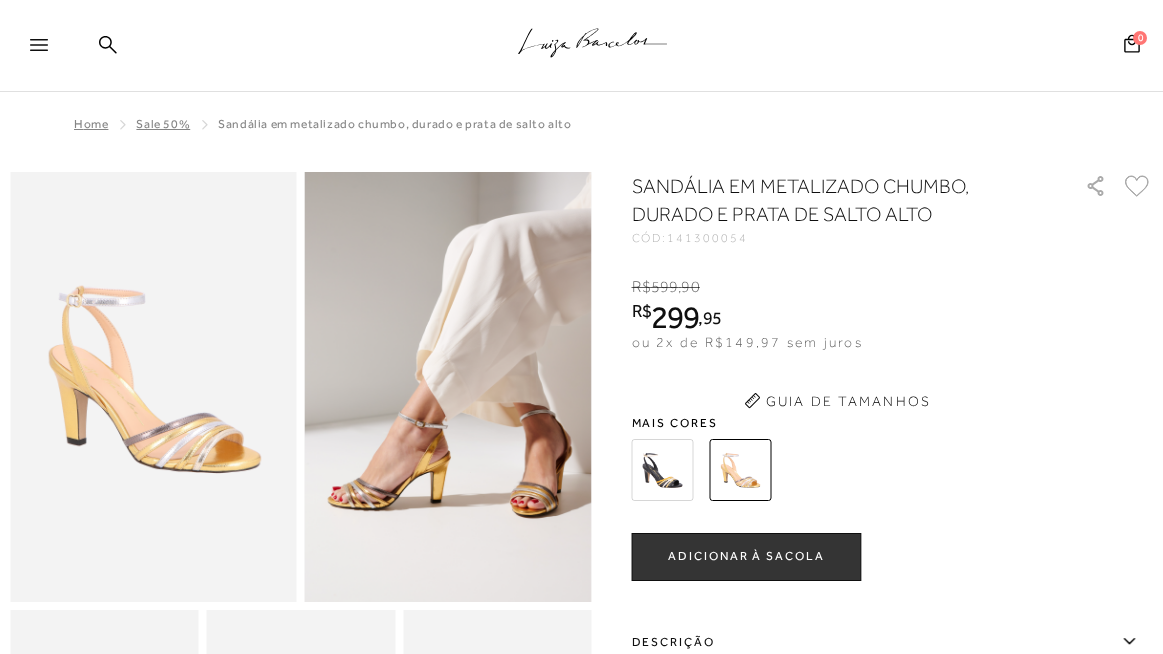 scroll, scrollTop: 0, scrollLeft: 0, axis: both 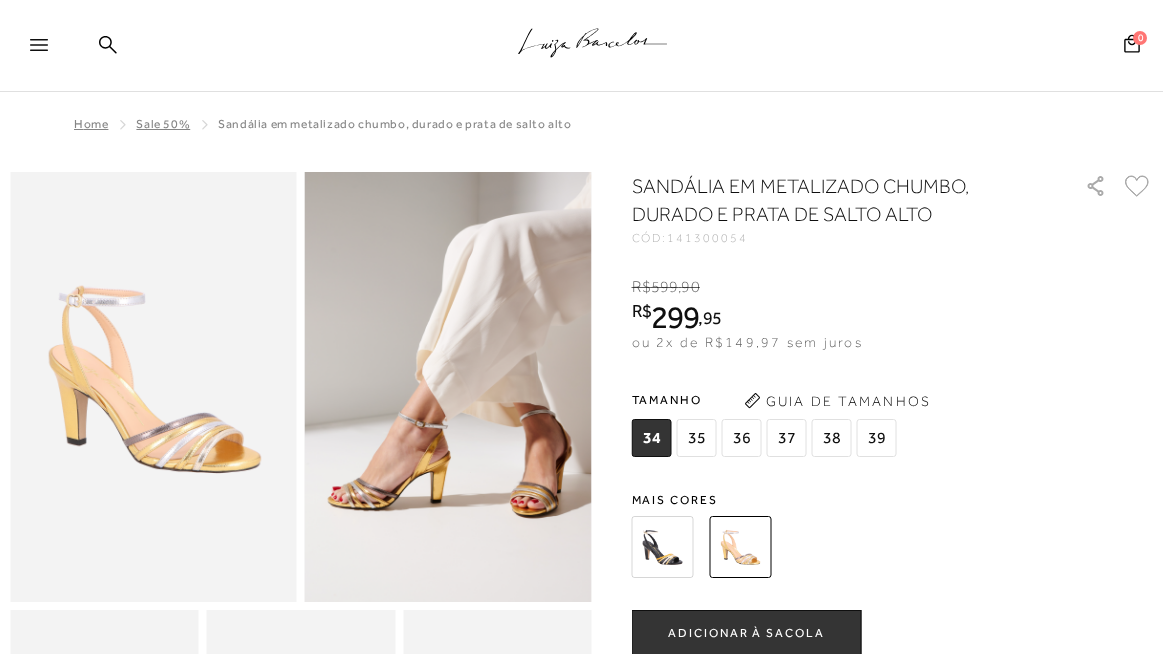 click at bounding box center [663, 547] 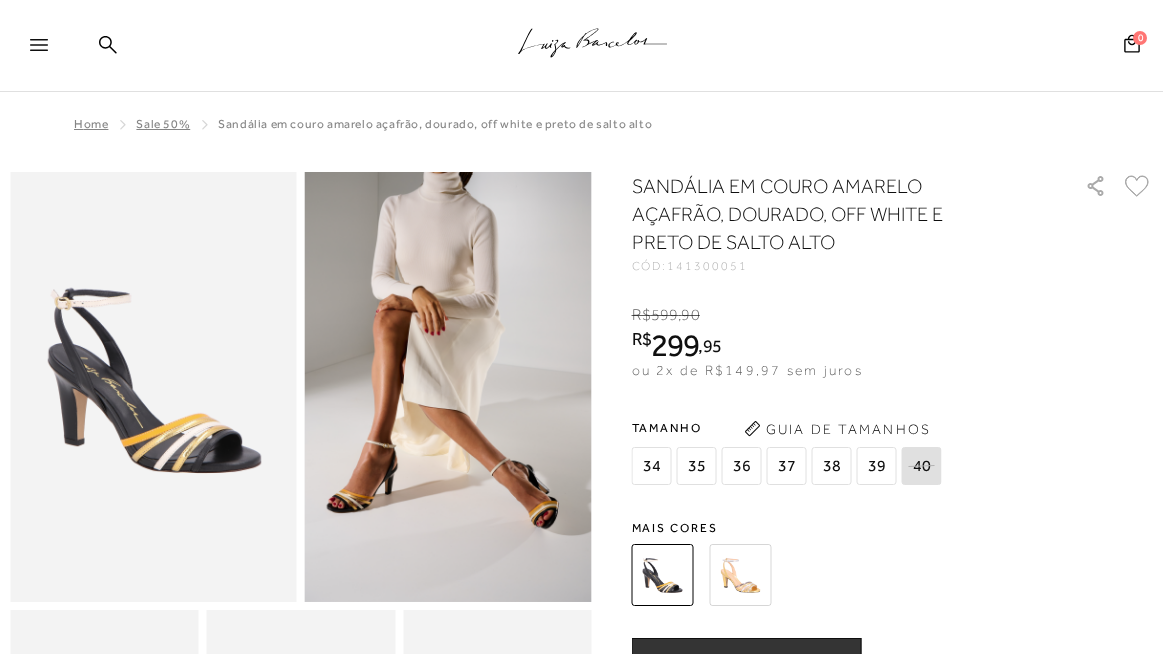 scroll, scrollTop: 0, scrollLeft: 0, axis: both 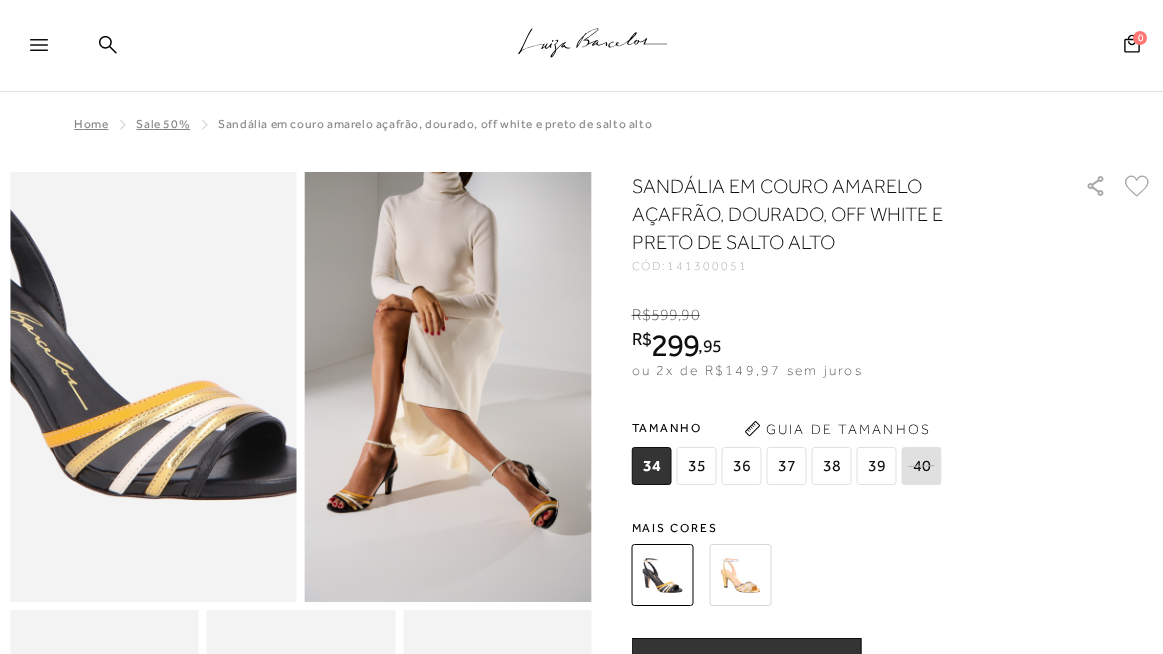 click at bounding box center [108, 328] 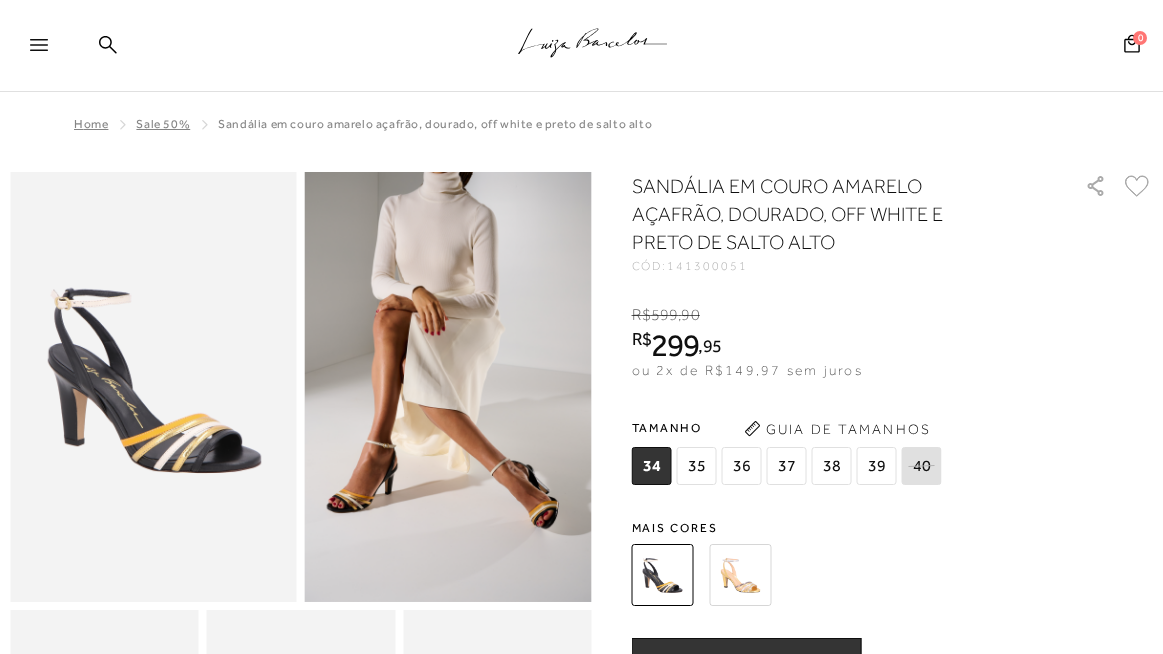 click at bounding box center [741, 575] 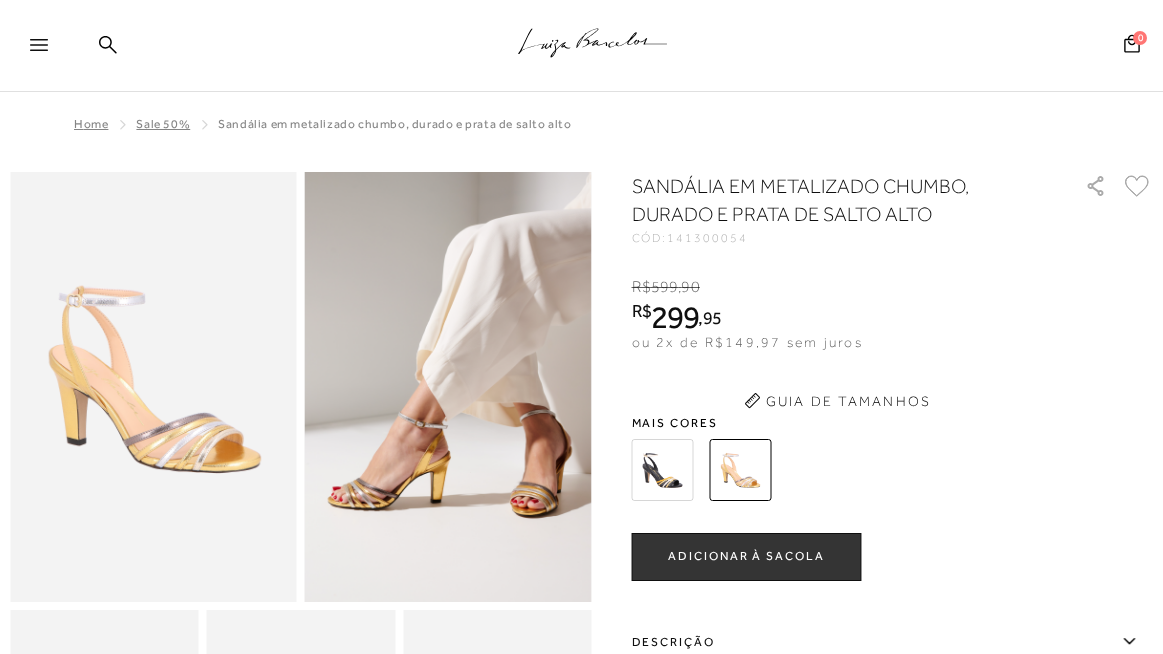 scroll, scrollTop: 0, scrollLeft: 0, axis: both 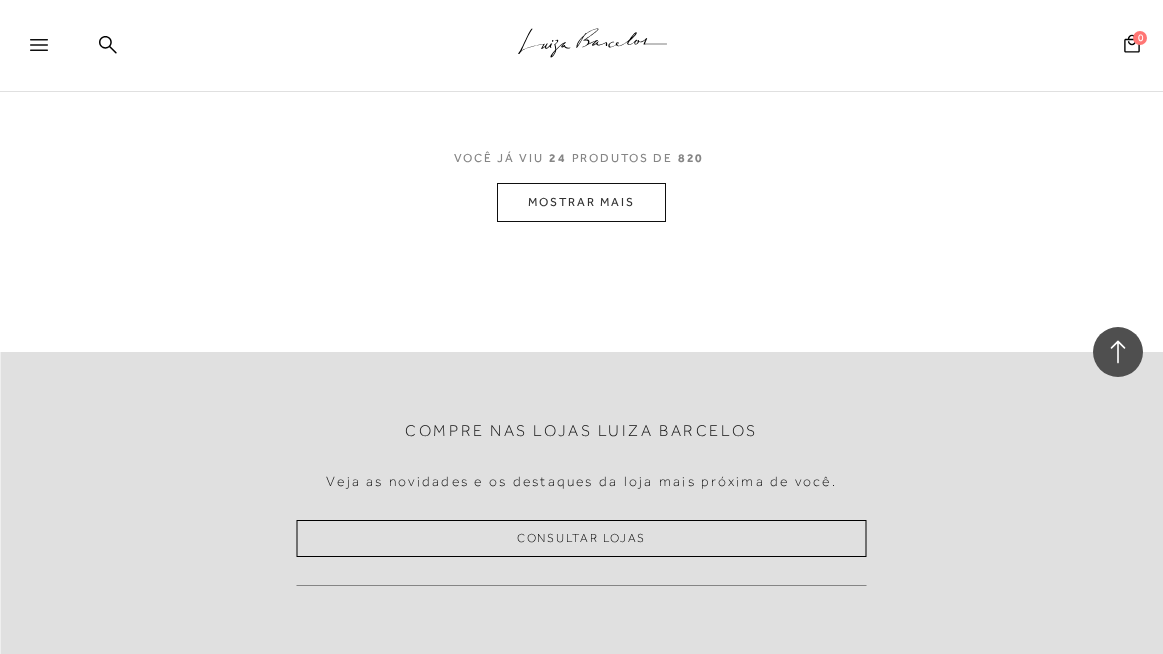 click on "MOSTRAR MAIS" at bounding box center (581, 202) 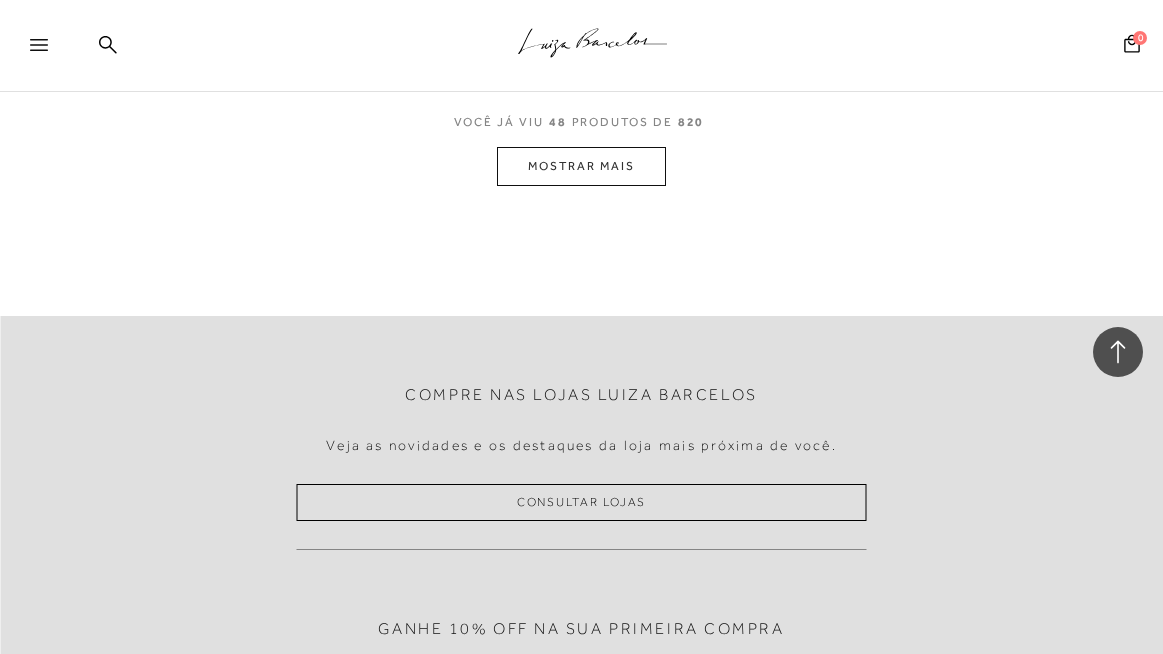 scroll, scrollTop: 10783, scrollLeft: 0, axis: vertical 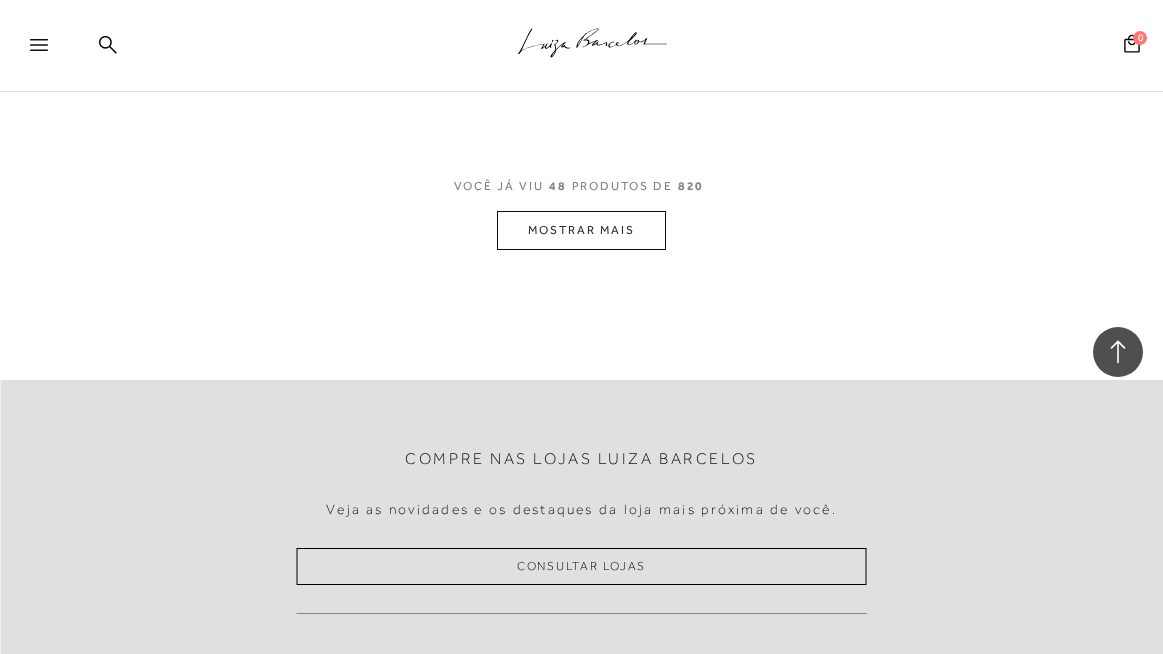 click on "MOSTRAR MAIS" at bounding box center (581, 230) 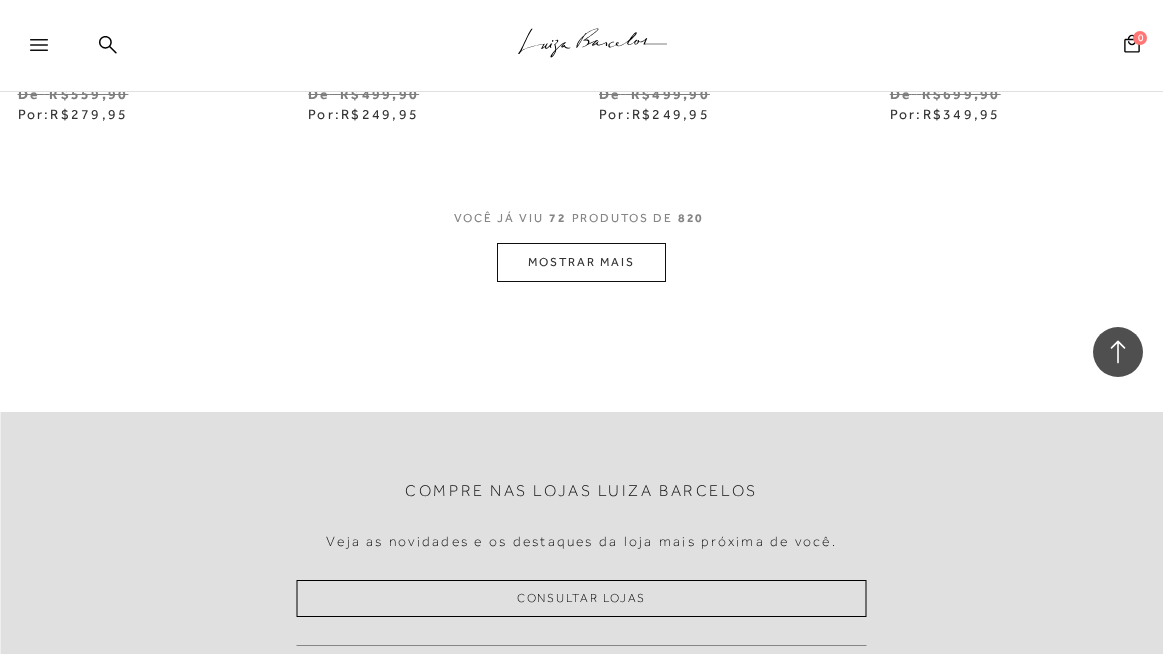 scroll, scrollTop: 14313, scrollLeft: 0, axis: vertical 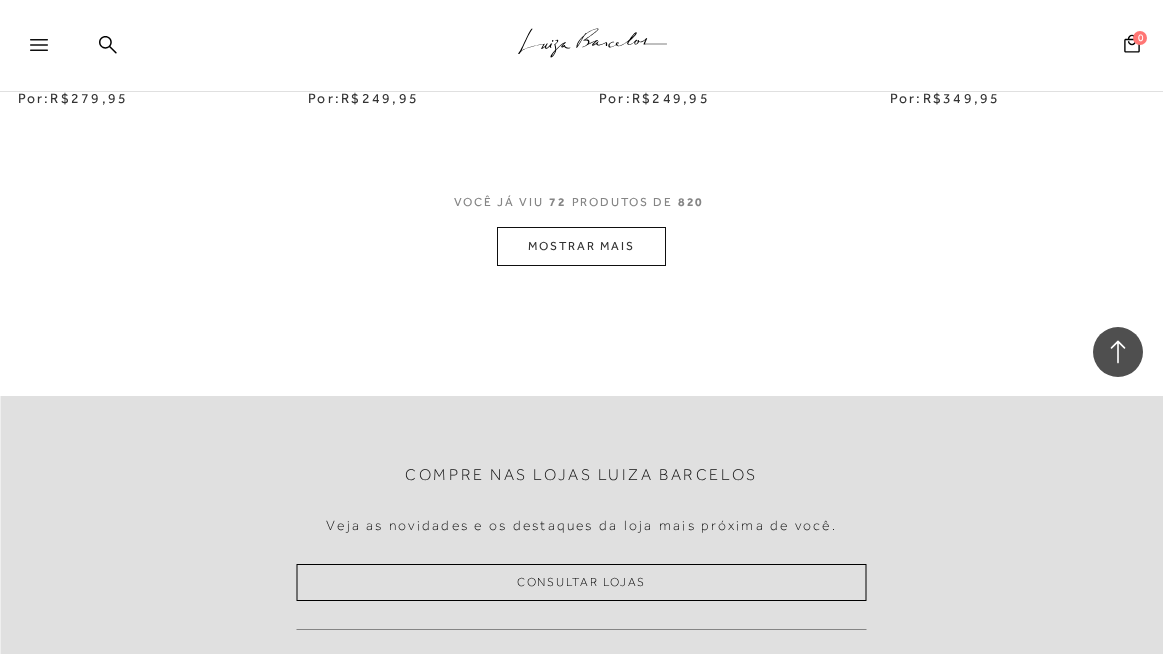 click on "MOSTRAR MAIS" at bounding box center [581, 246] 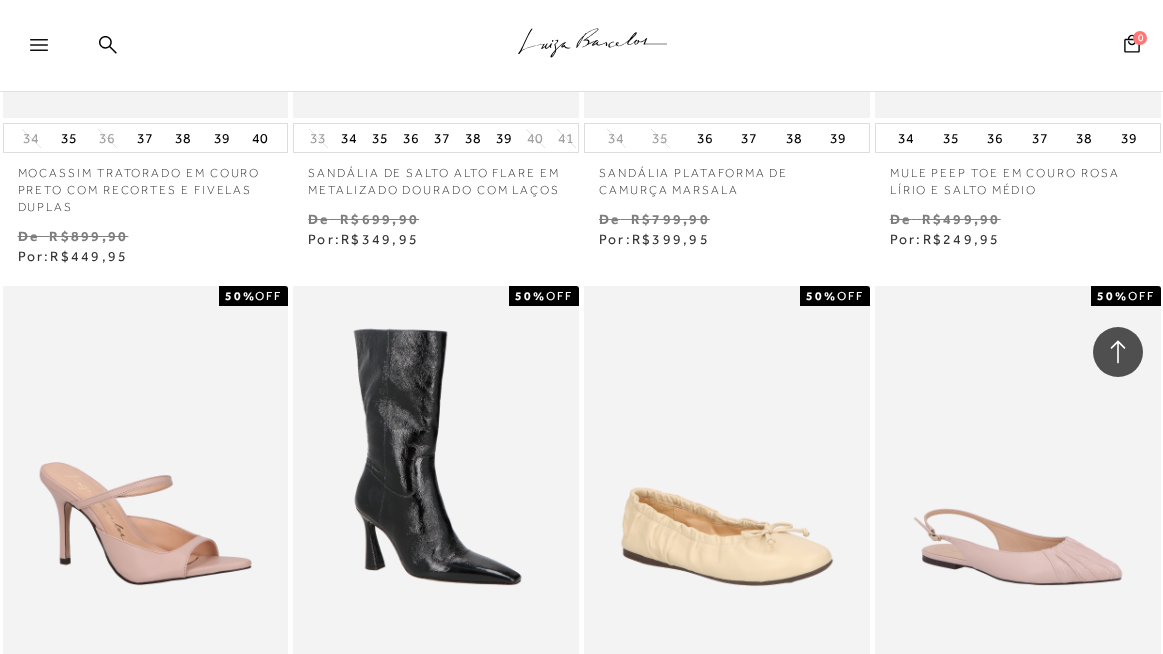 scroll, scrollTop: 0, scrollLeft: 0, axis: both 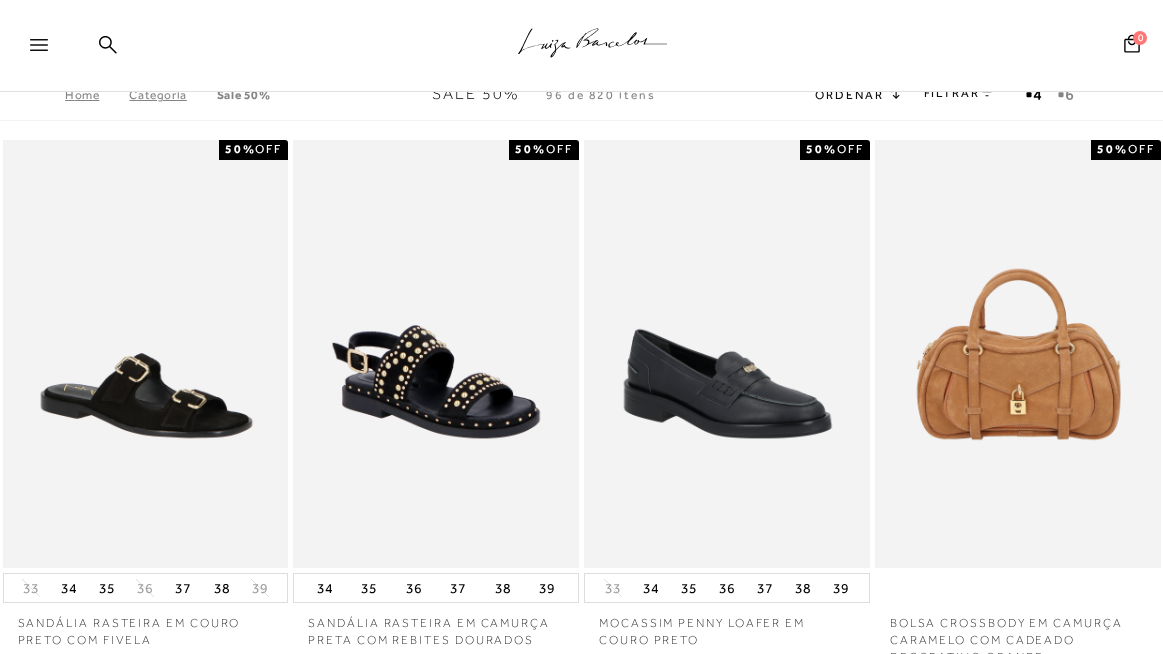 click on "Categoria" at bounding box center [172, 95] 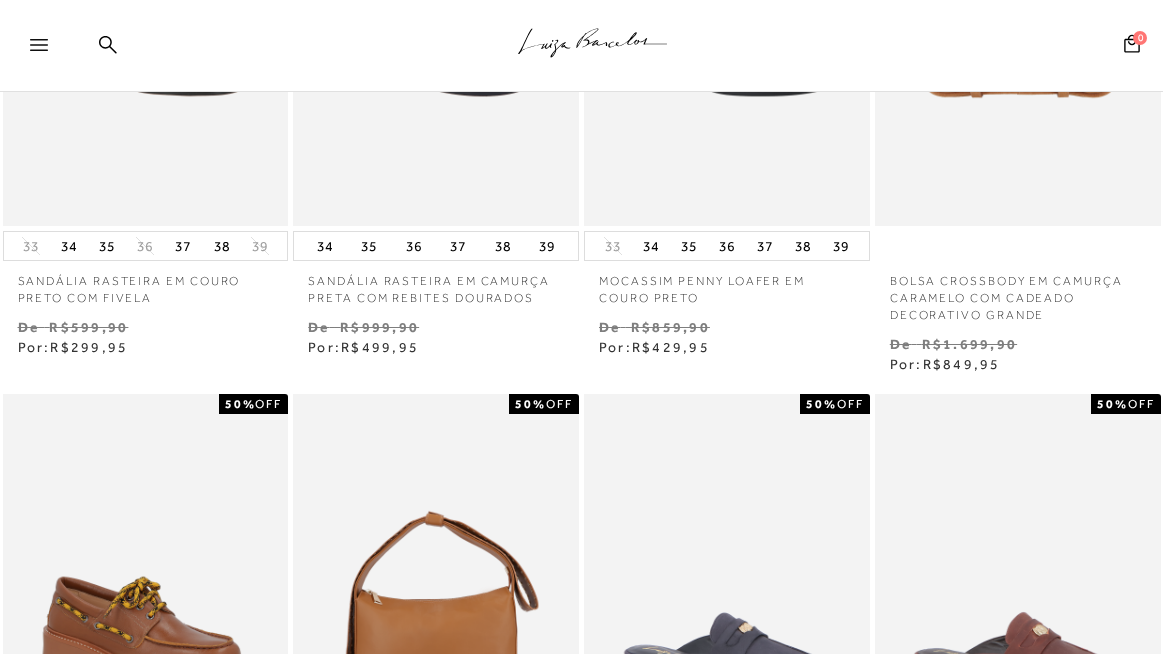 scroll, scrollTop: 0, scrollLeft: 0, axis: both 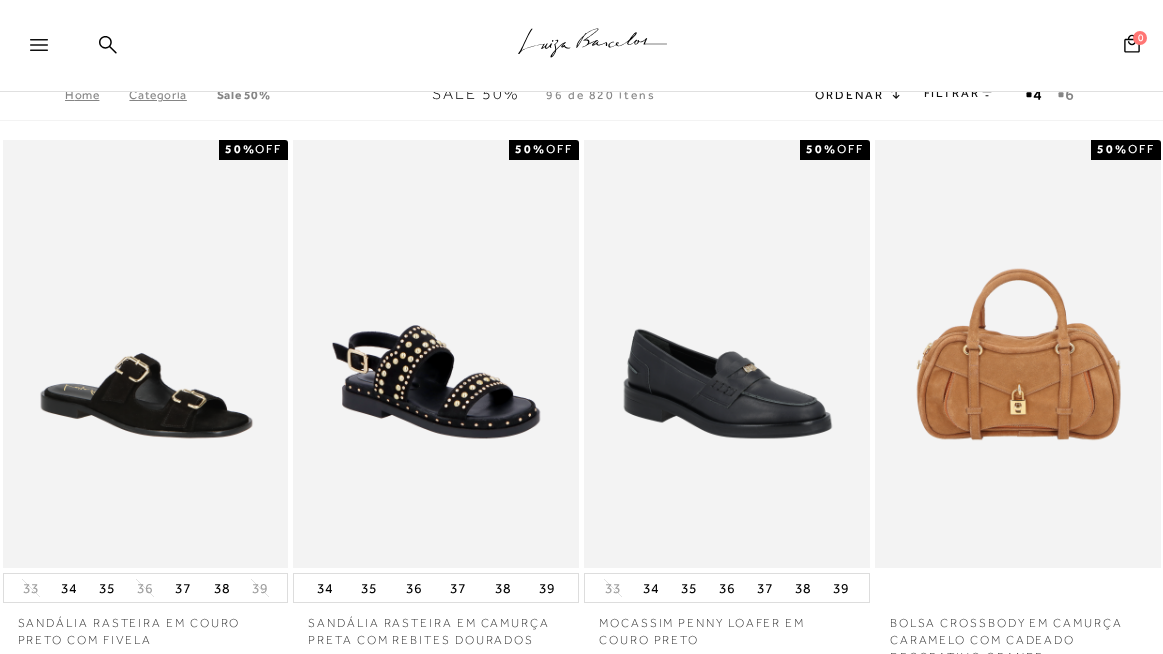 click on "Categoria" at bounding box center [172, 95] 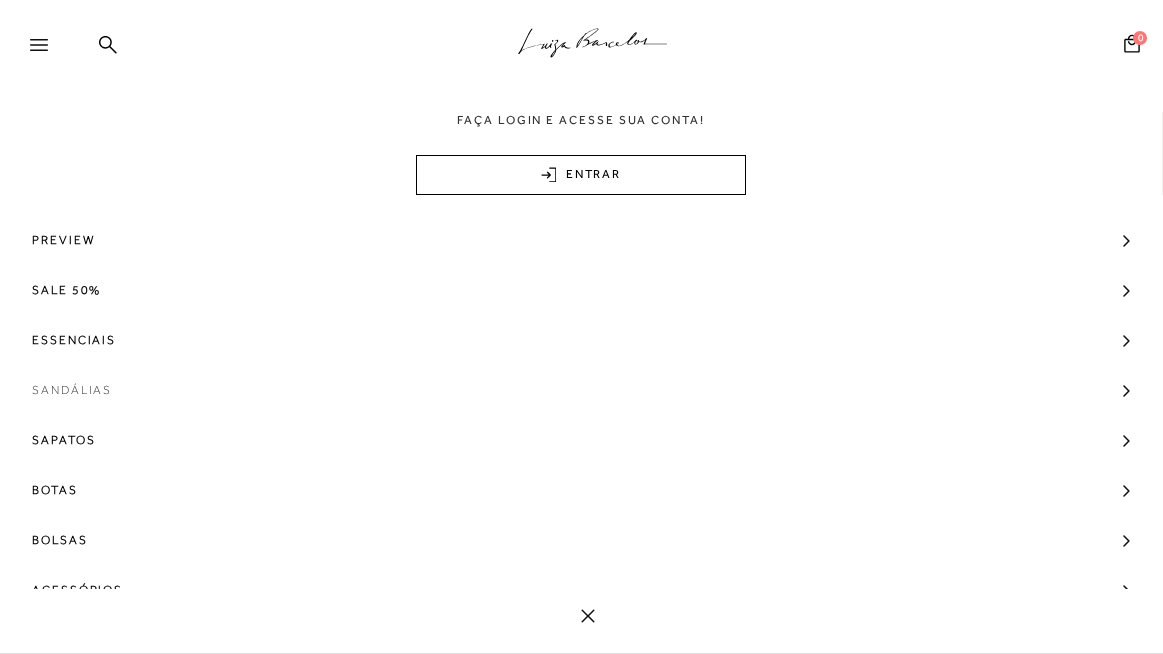 click on "Sandálias" at bounding box center (72, 390) 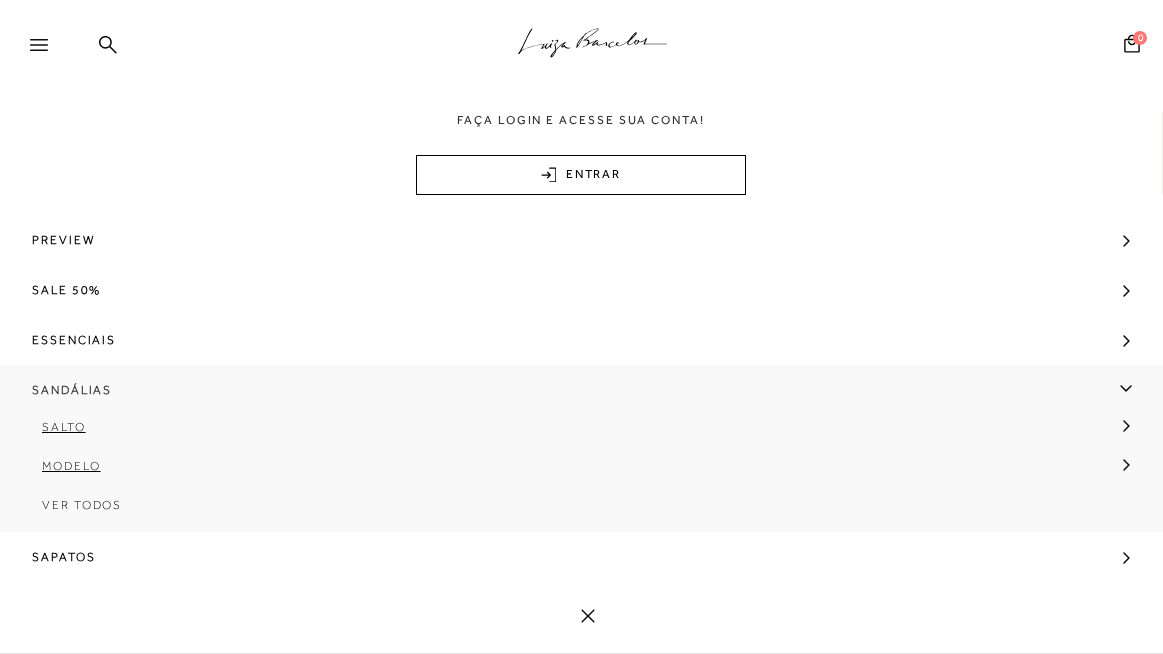 click on "Sandálias" at bounding box center (72, 390) 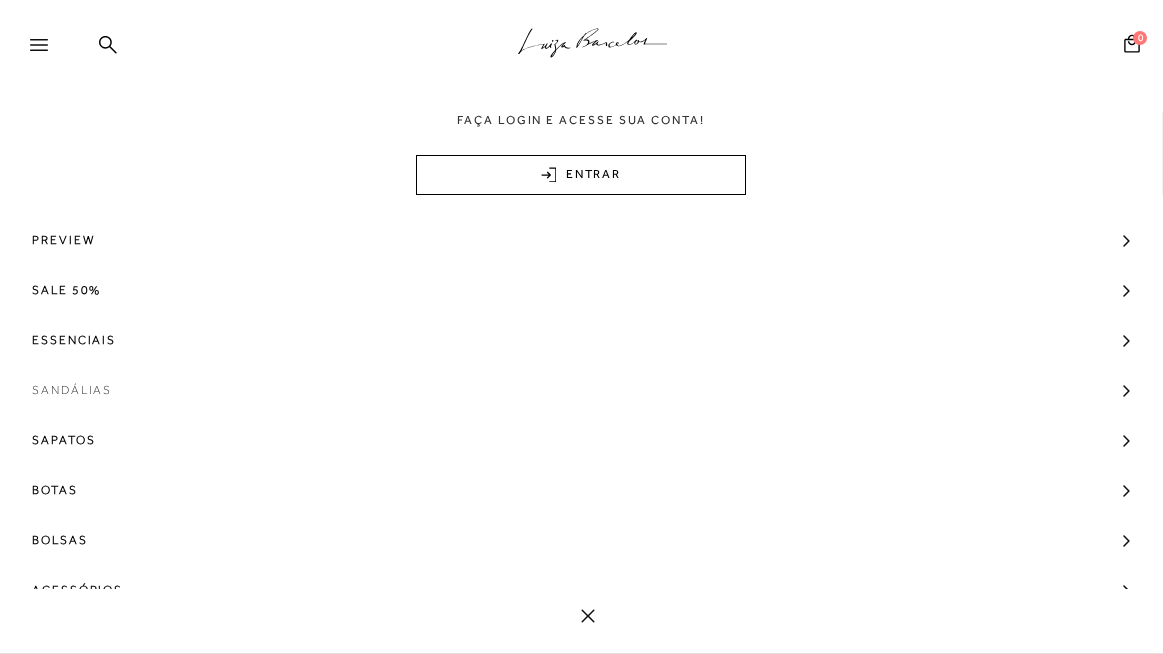 click on "Sandálias" at bounding box center (72, 390) 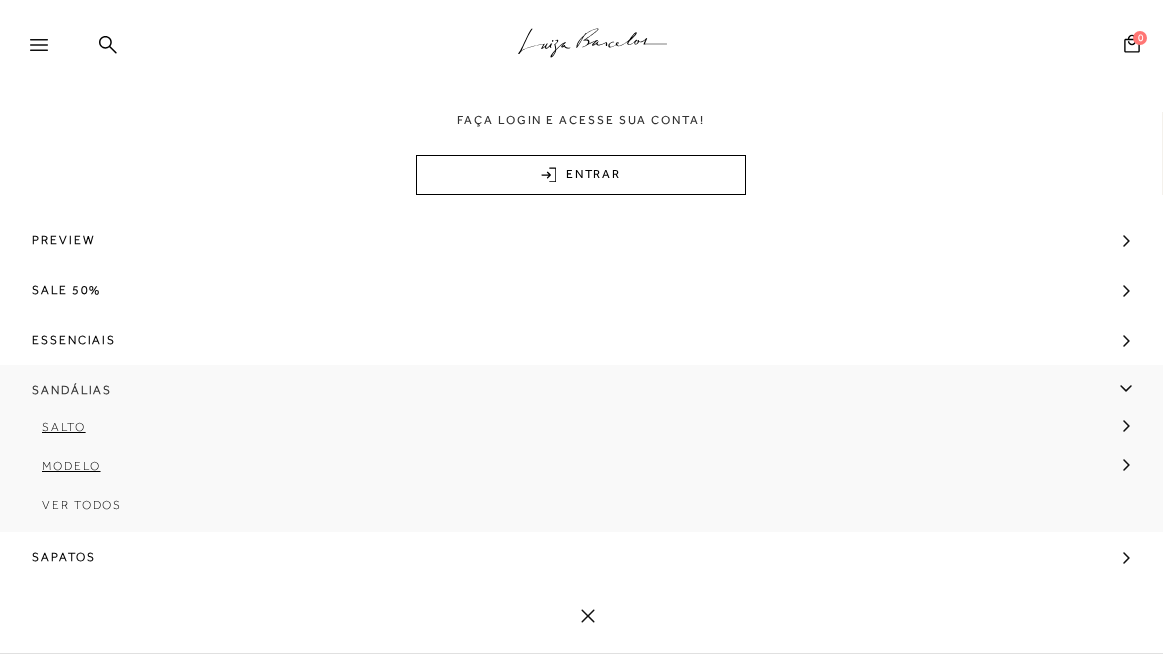 click on "Sandálias" at bounding box center (72, 390) 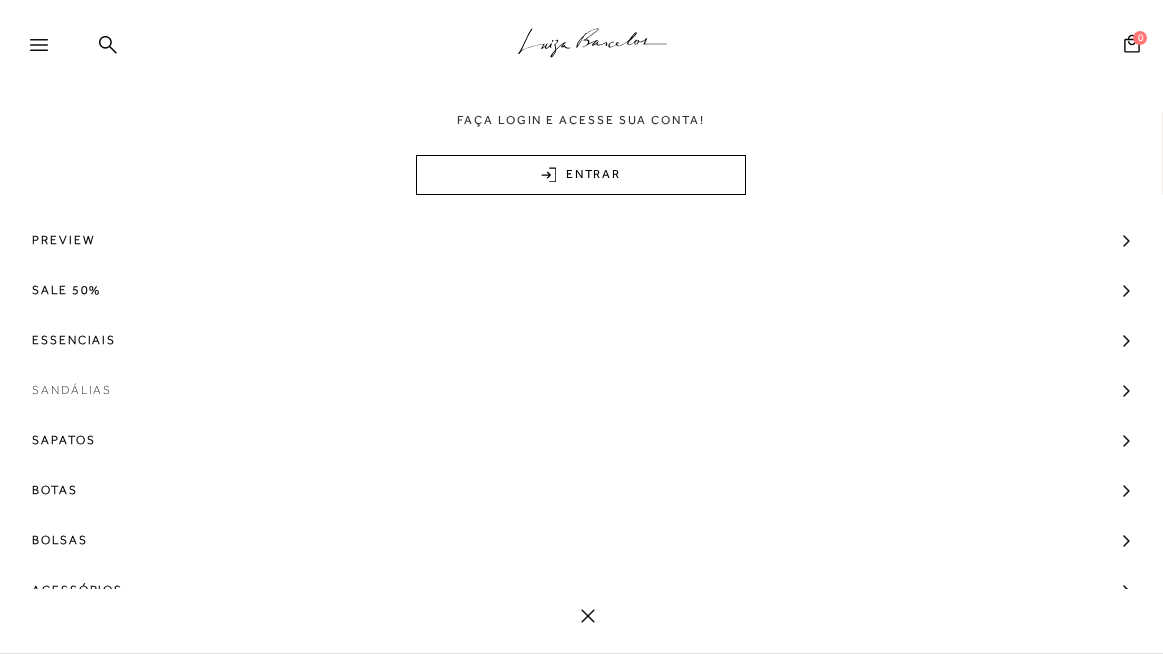 click on "Sandálias" at bounding box center (72, 390) 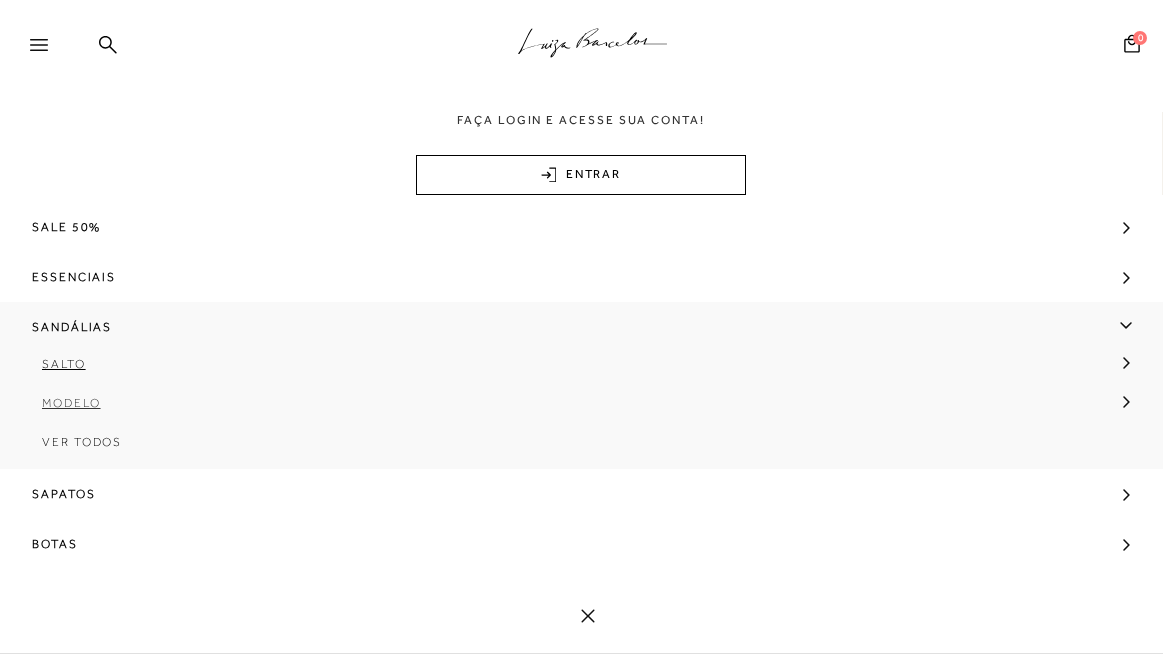 scroll, scrollTop: 0, scrollLeft: 0, axis: both 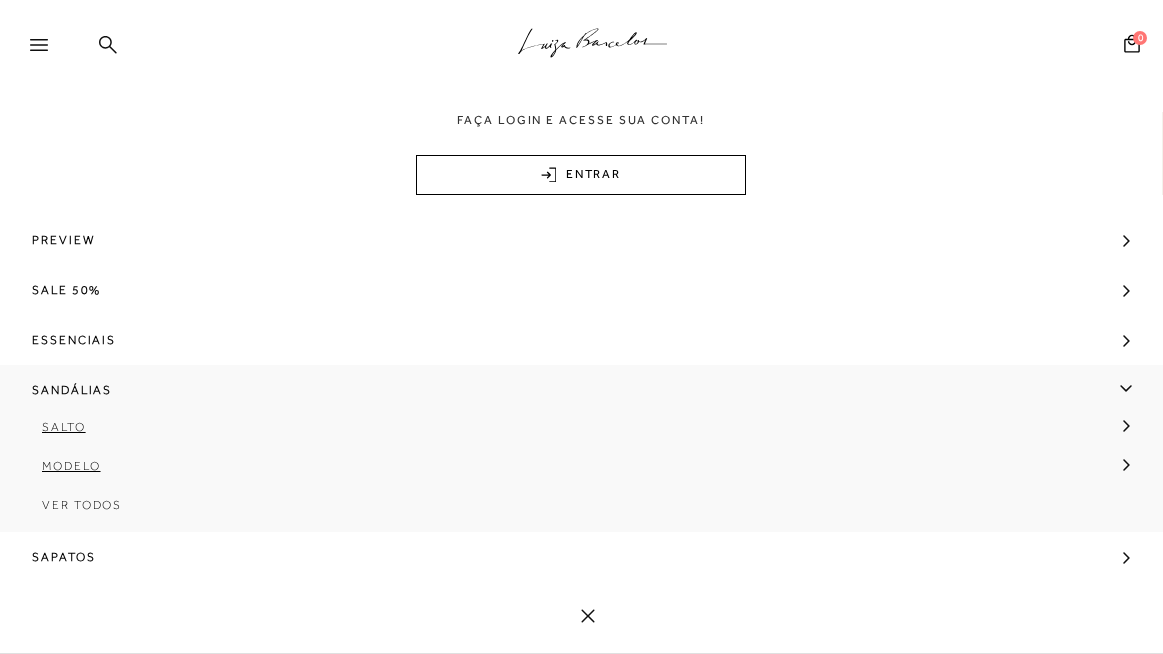 click 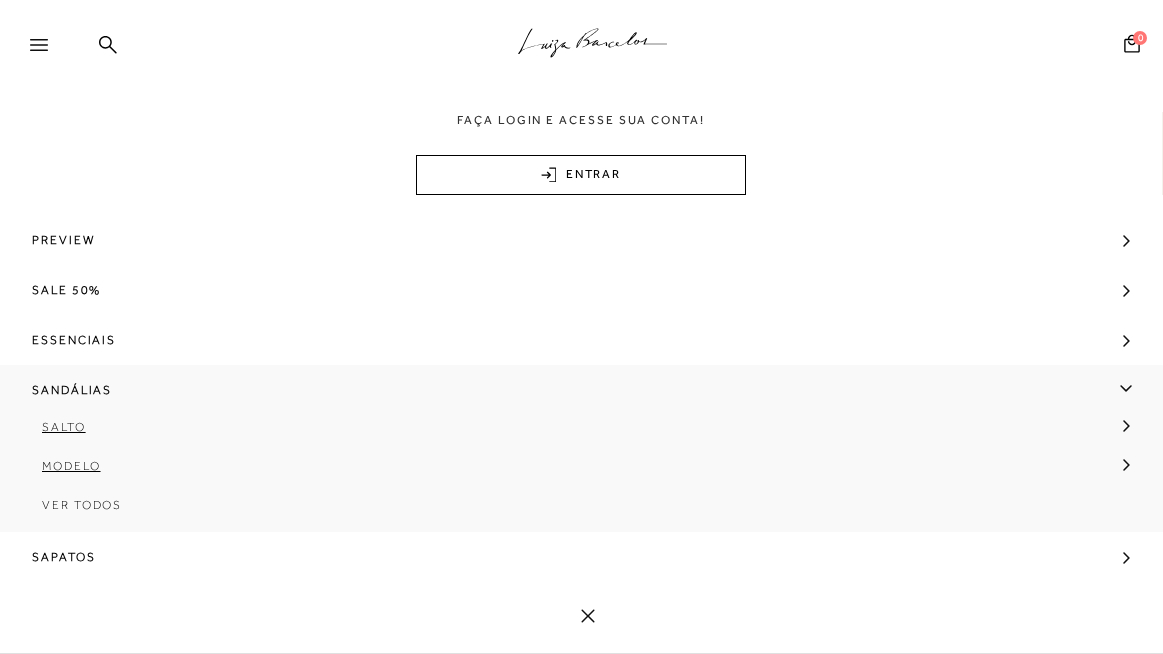 click 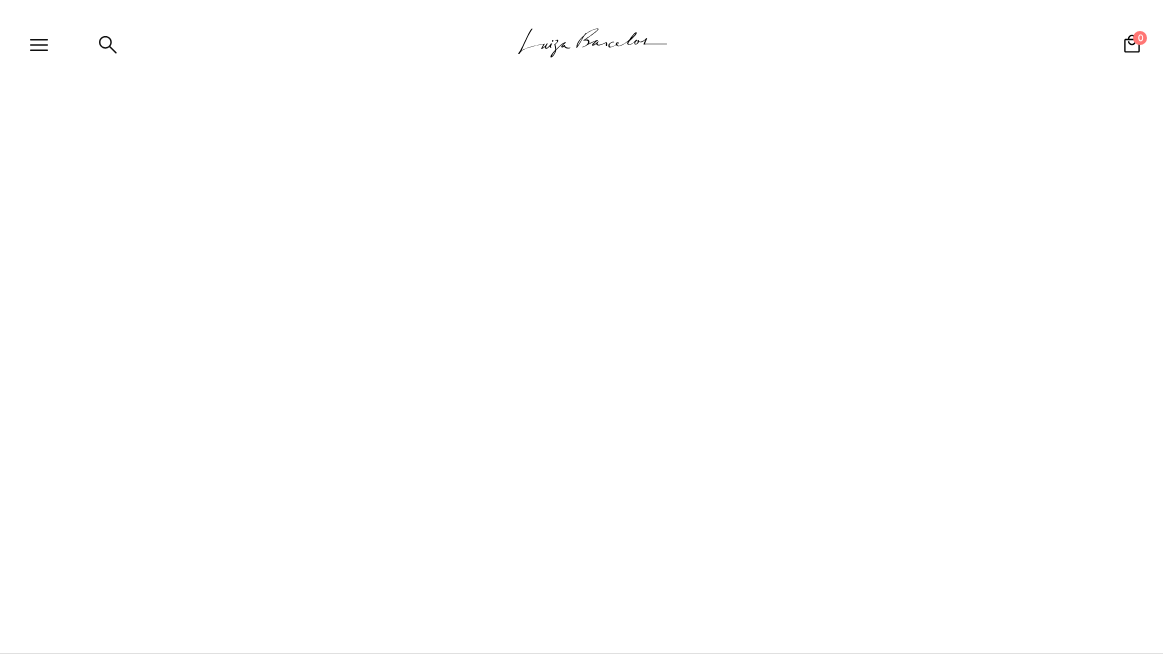 click 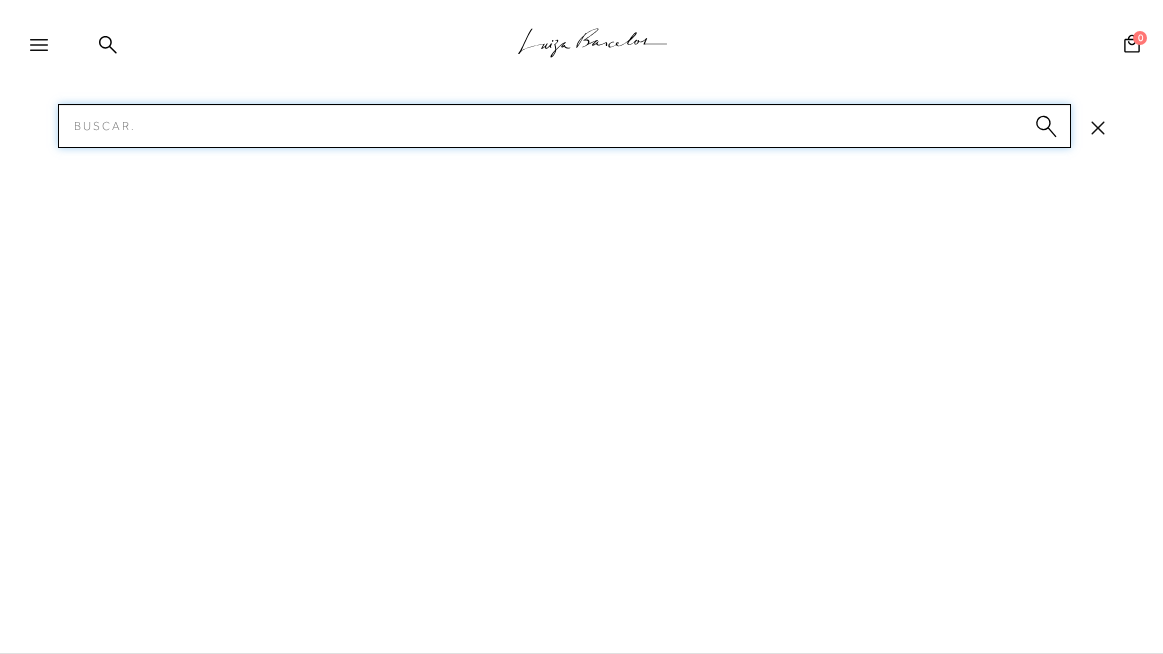 click on "Pesquisar" at bounding box center [564, 126] 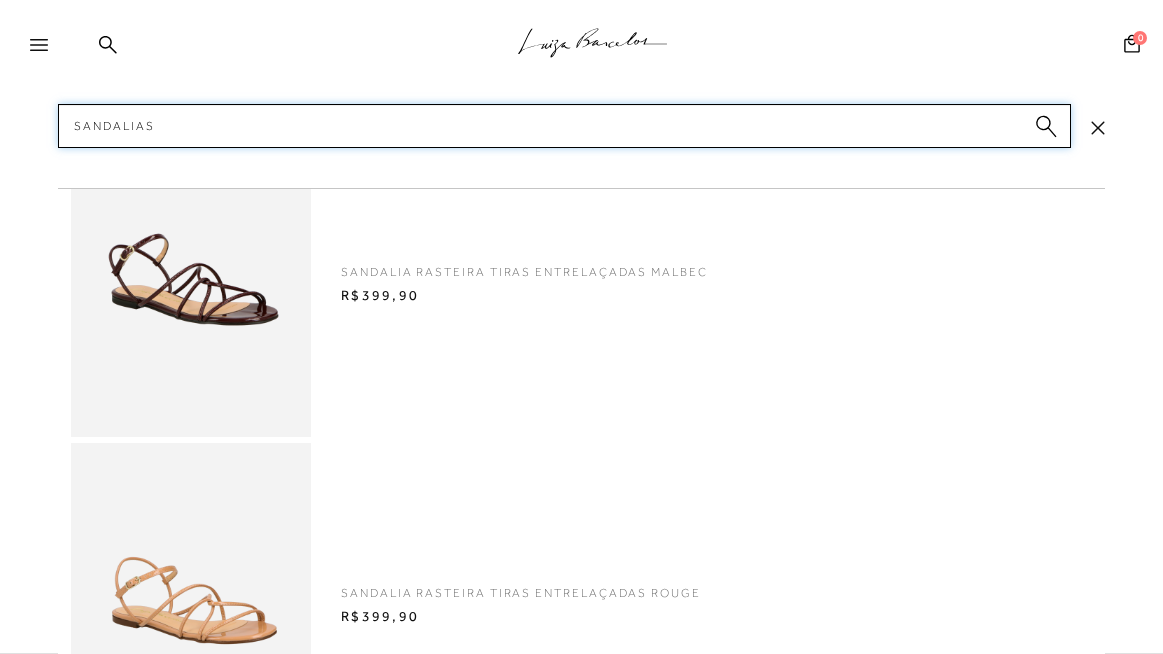 type on "sandalias" 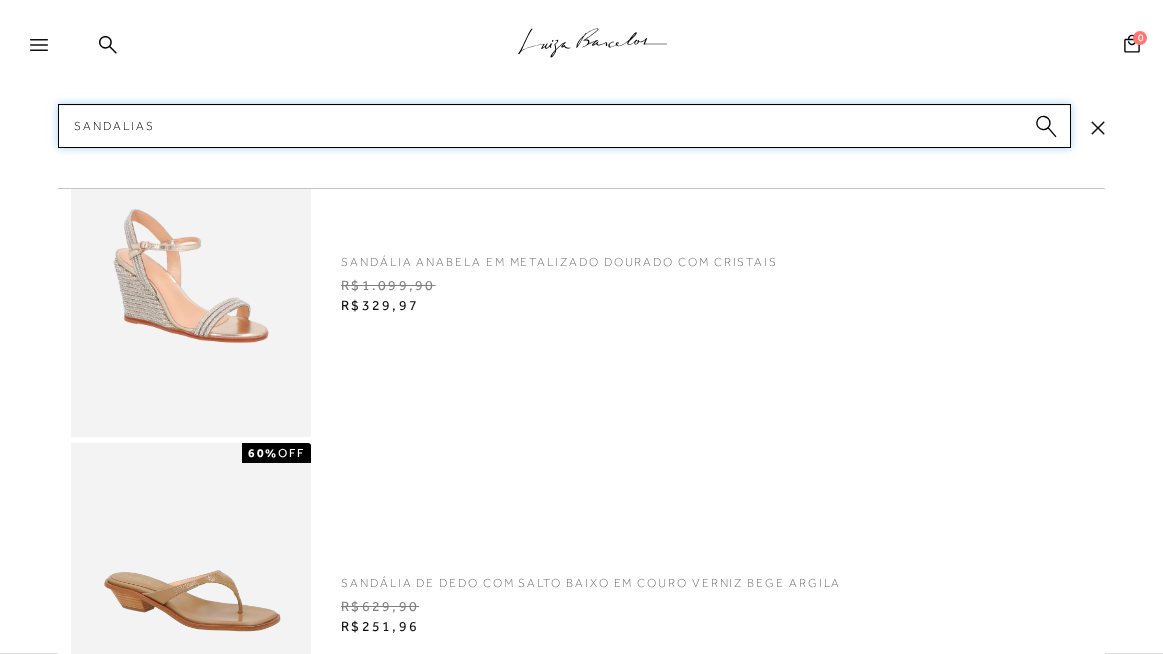 type 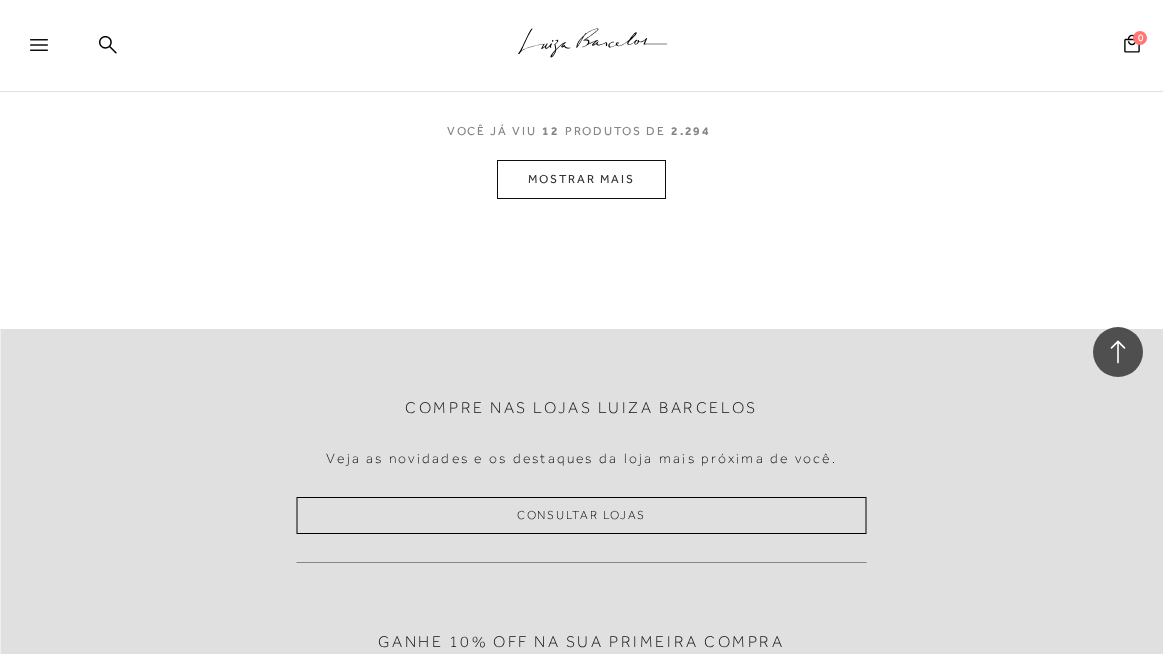 scroll, scrollTop: 1841, scrollLeft: 0, axis: vertical 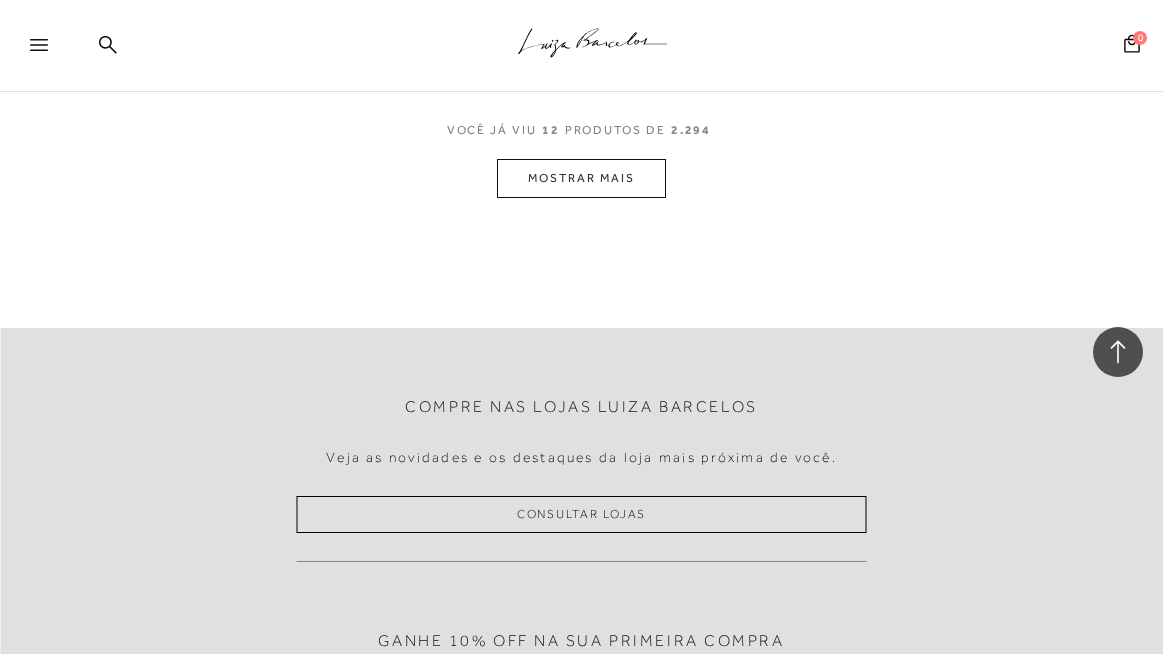click on "MOSTRAR MAIS" at bounding box center [581, 178] 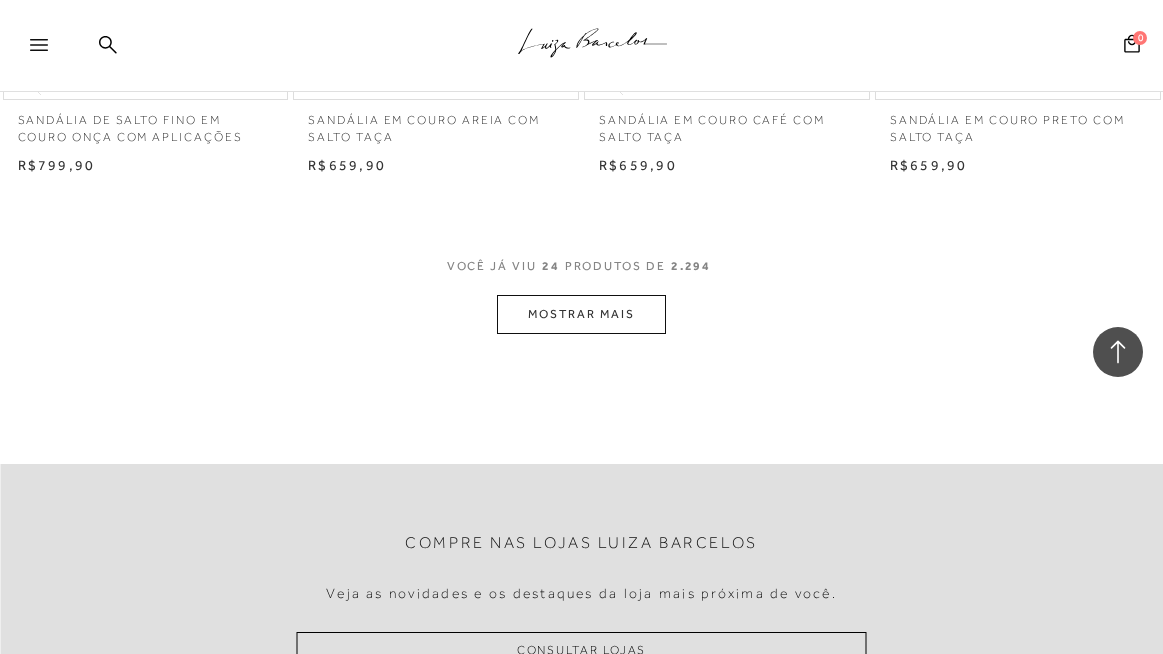 scroll, scrollTop: 3425, scrollLeft: 0, axis: vertical 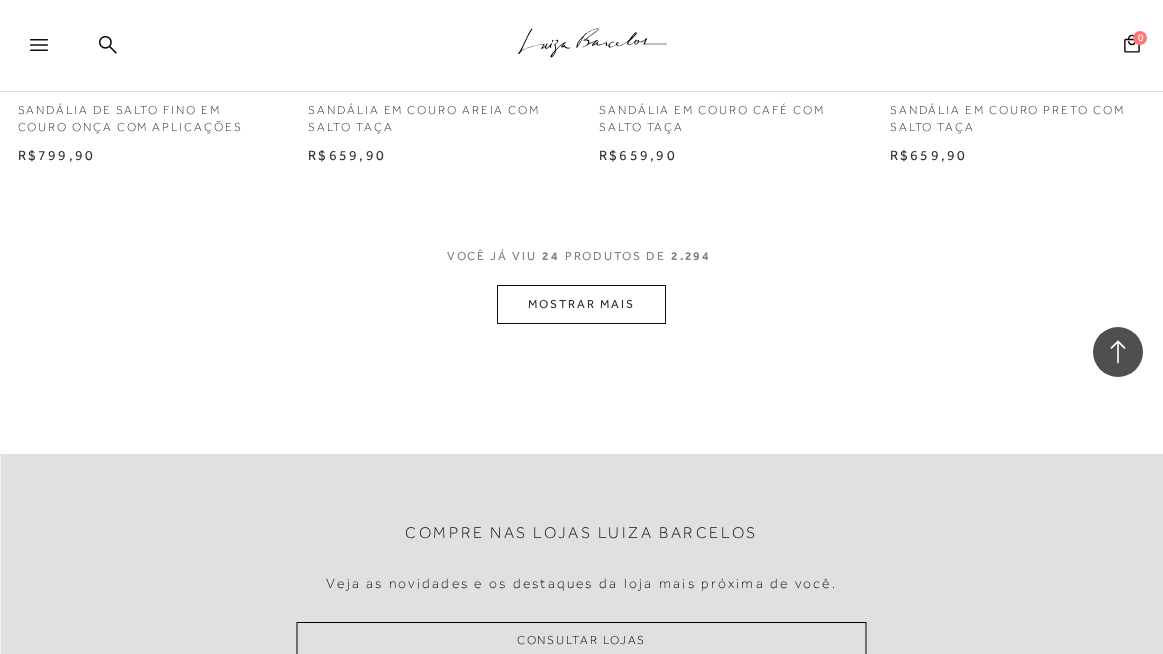 click on "MOSTRAR MAIS" at bounding box center [581, 304] 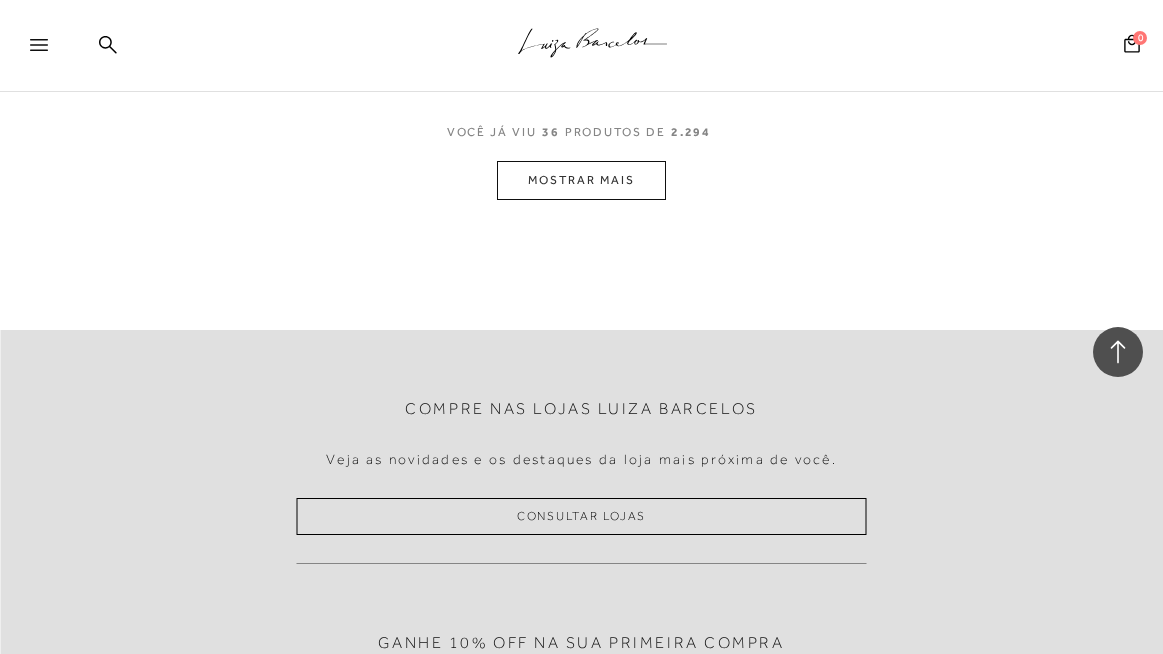 scroll, scrollTop: 5260, scrollLeft: 0, axis: vertical 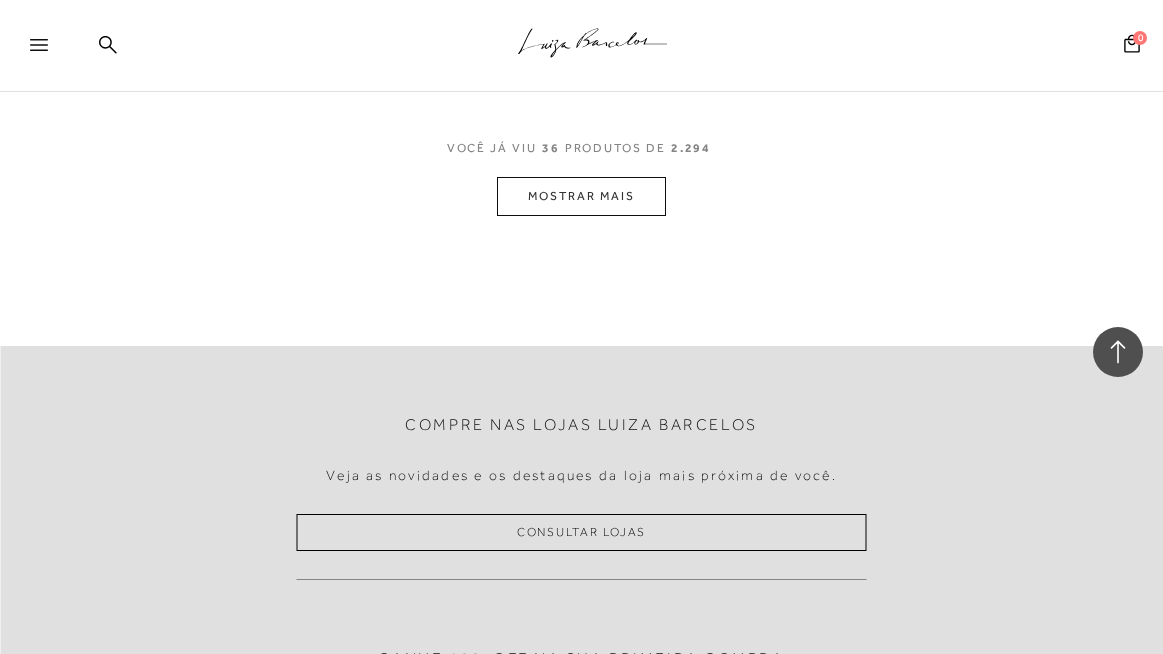 click on "MOSTRAR MAIS" at bounding box center [581, 196] 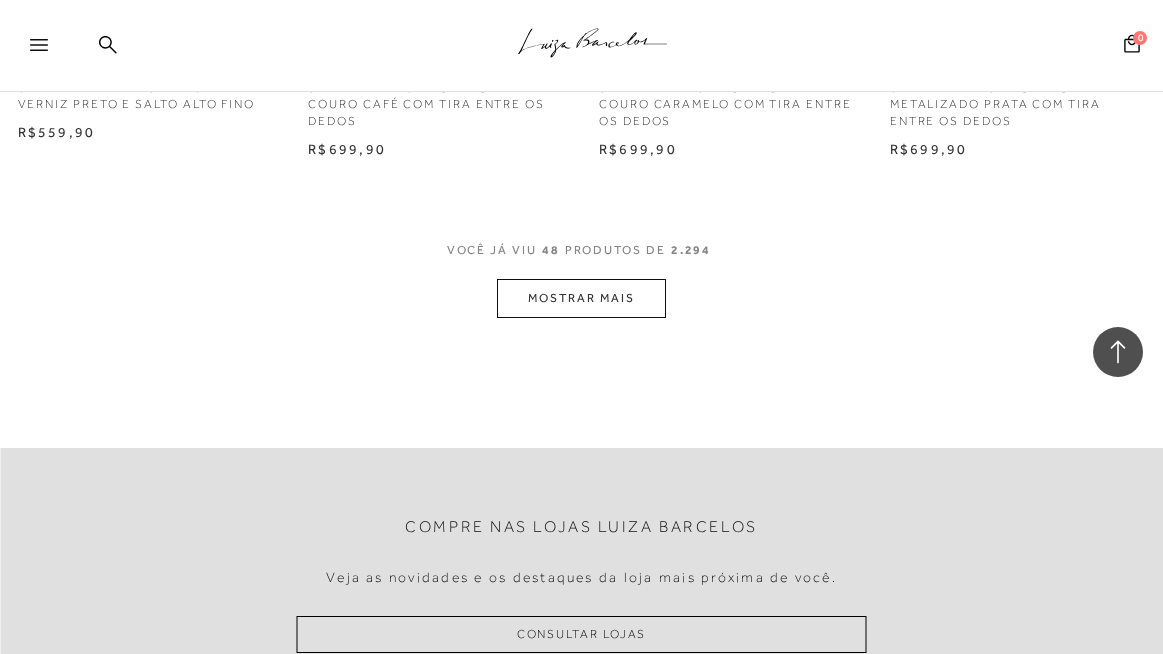 scroll, scrollTop: 6876, scrollLeft: 0, axis: vertical 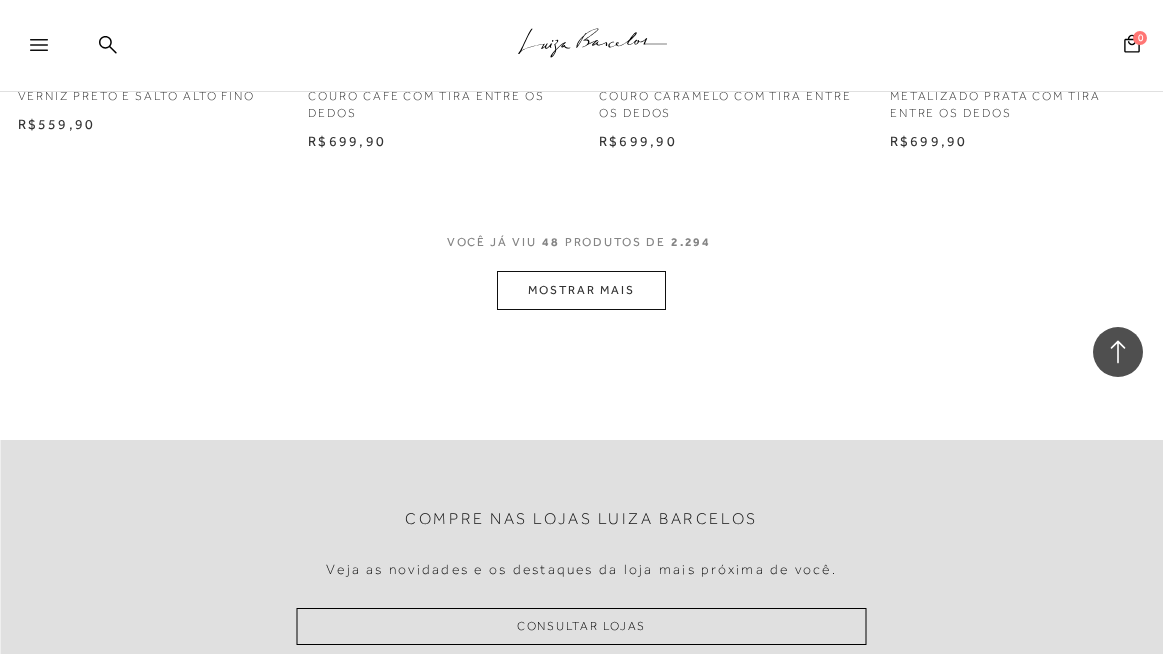 click on "MOSTRAR MAIS" at bounding box center [581, 290] 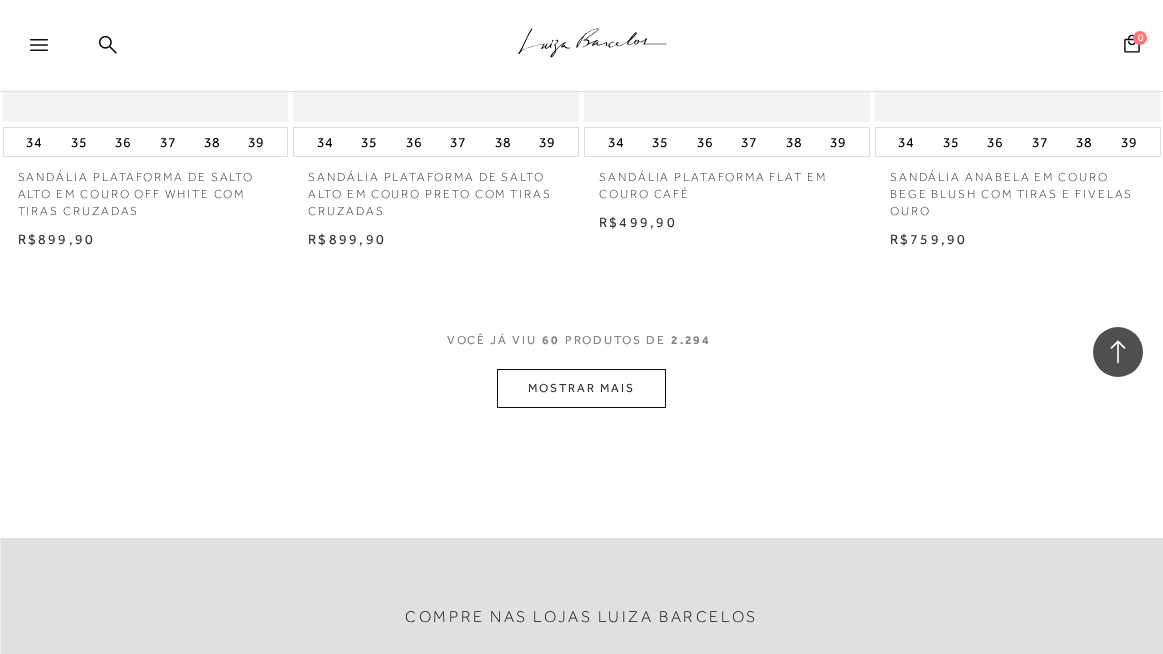 scroll, scrollTop: 8507, scrollLeft: 0, axis: vertical 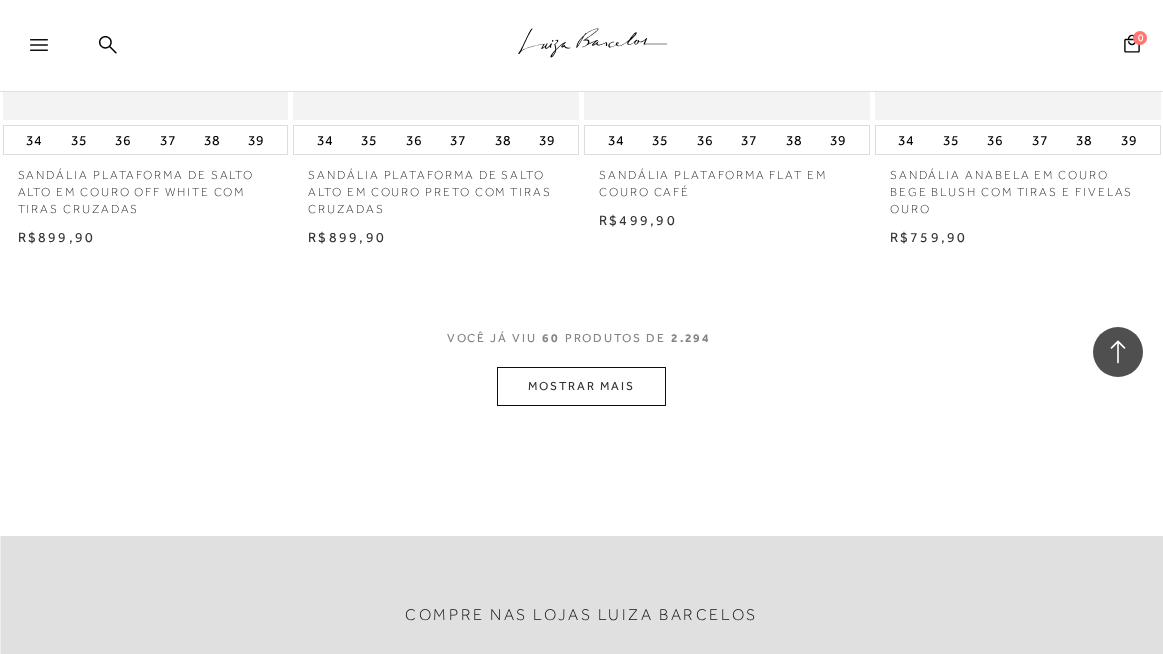 click on "MOSTRAR MAIS" at bounding box center (581, 386) 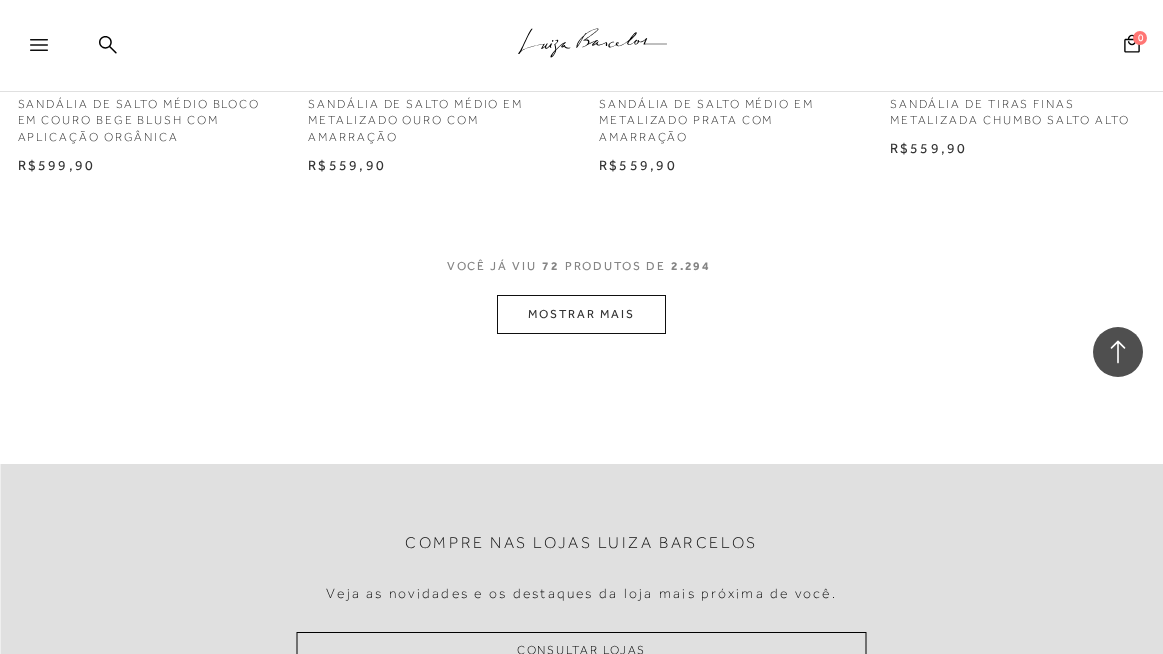 scroll, scrollTop: 10285, scrollLeft: 0, axis: vertical 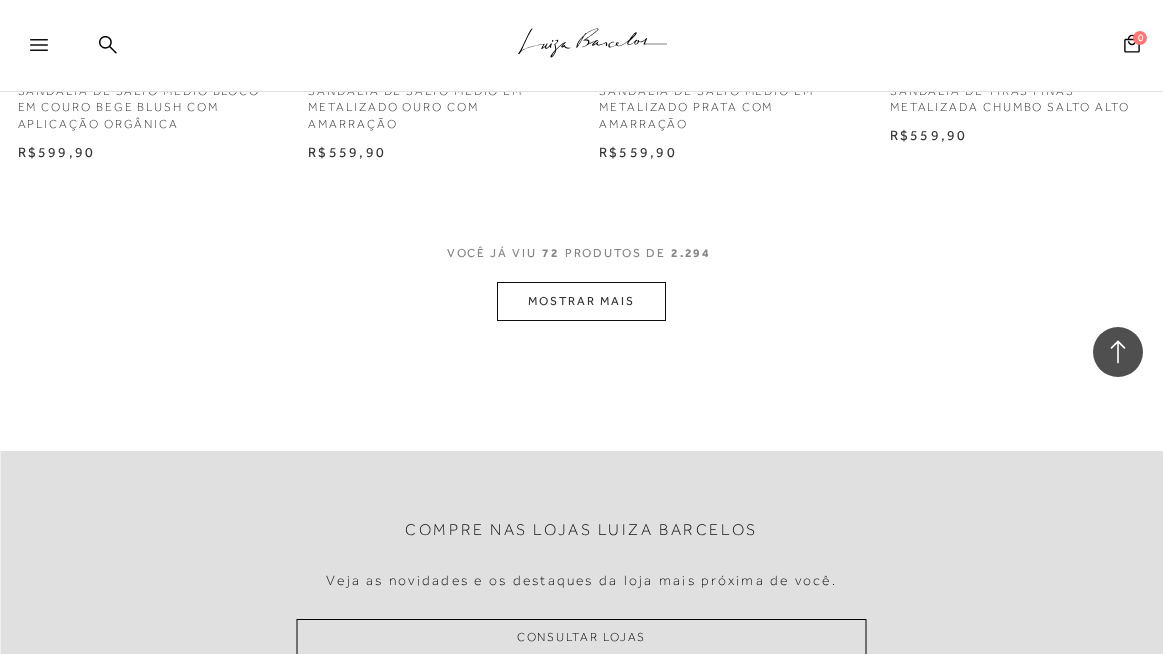 click on "MOSTRAR MAIS" at bounding box center (581, 301) 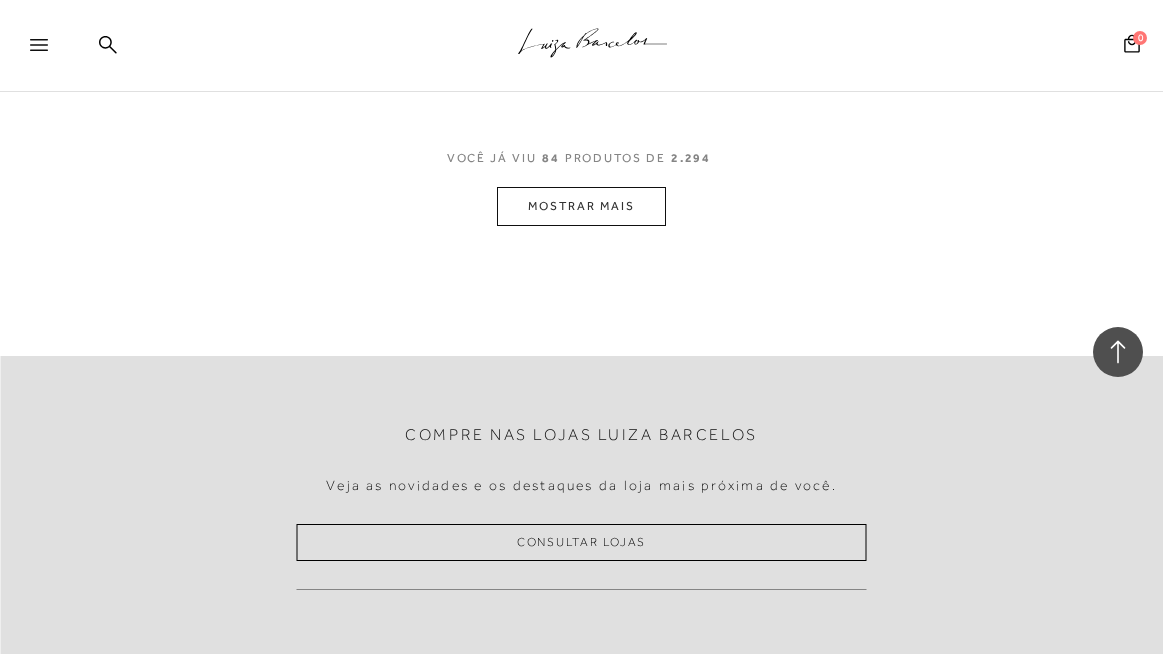 scroll, scrollTop: 12122, scrollLeft: 0, axis: vertical 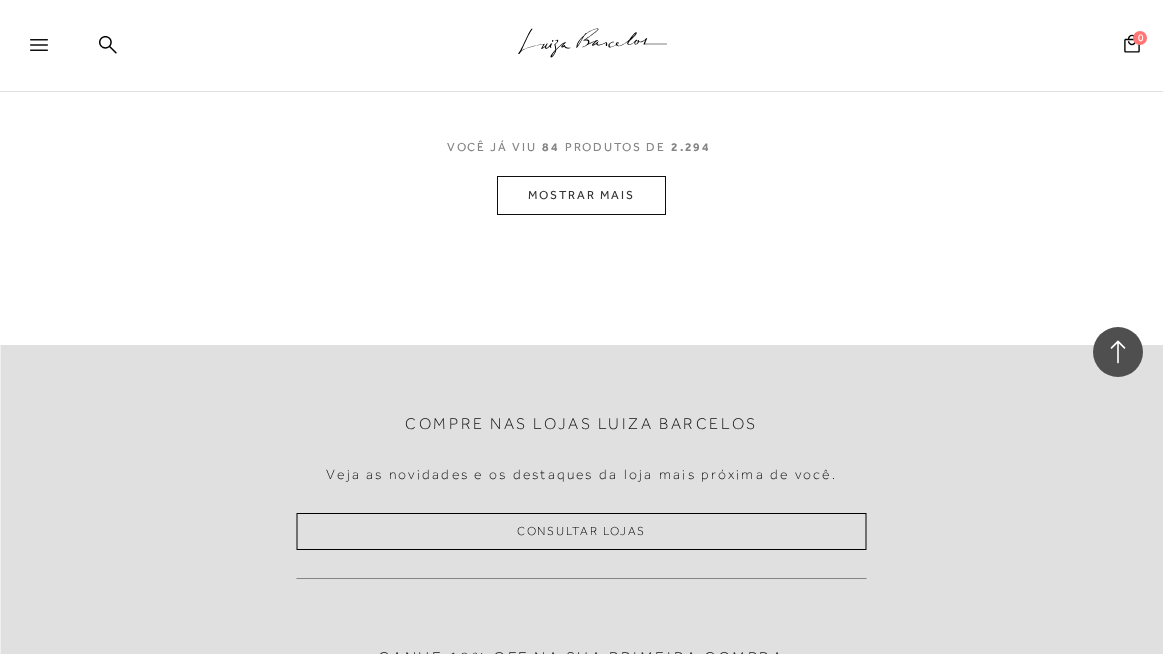 click on "MOSTRAR MAIS" at bounding box center (581, 195) 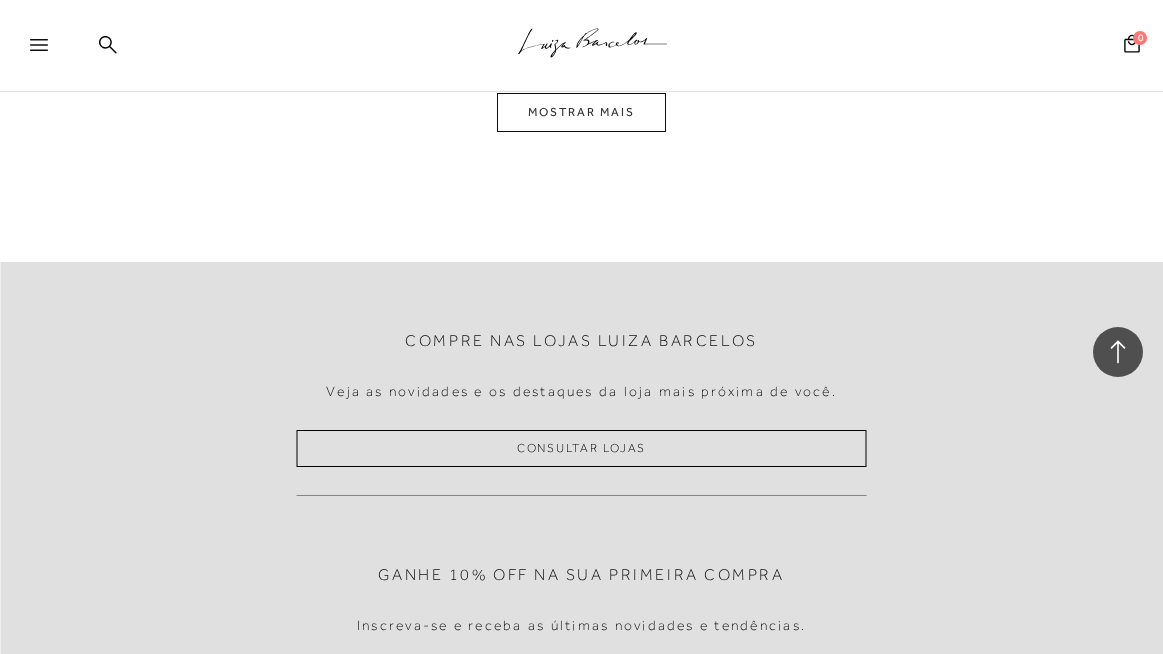 scroll, scrollTop: 13957, scrollLeft: 0, axis: vertical 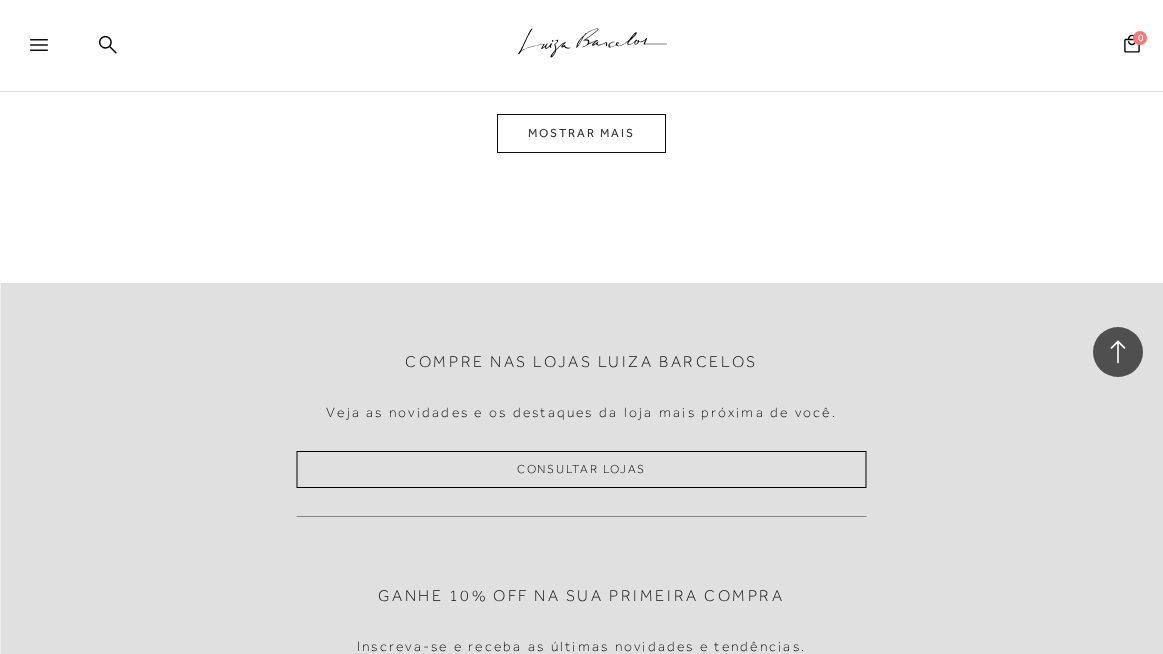 click on "MOSTRAR MAIS" at bounding box center (581, 133) 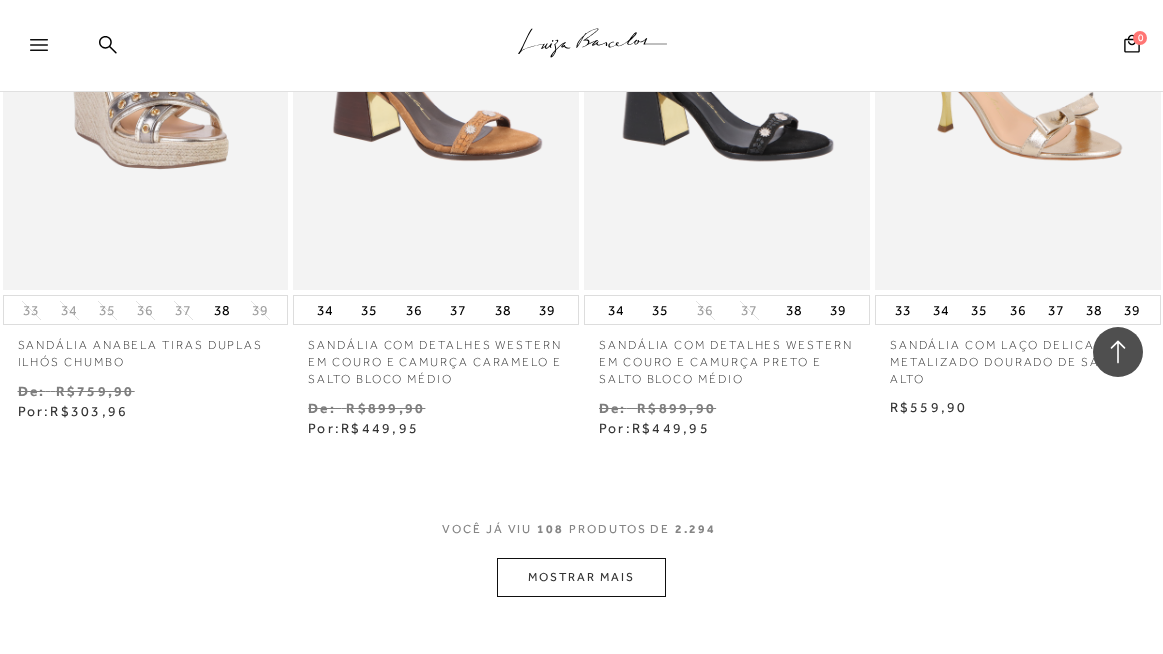 scroll, scrollTop: 15360, scrollLeft: 0, axis: vertical 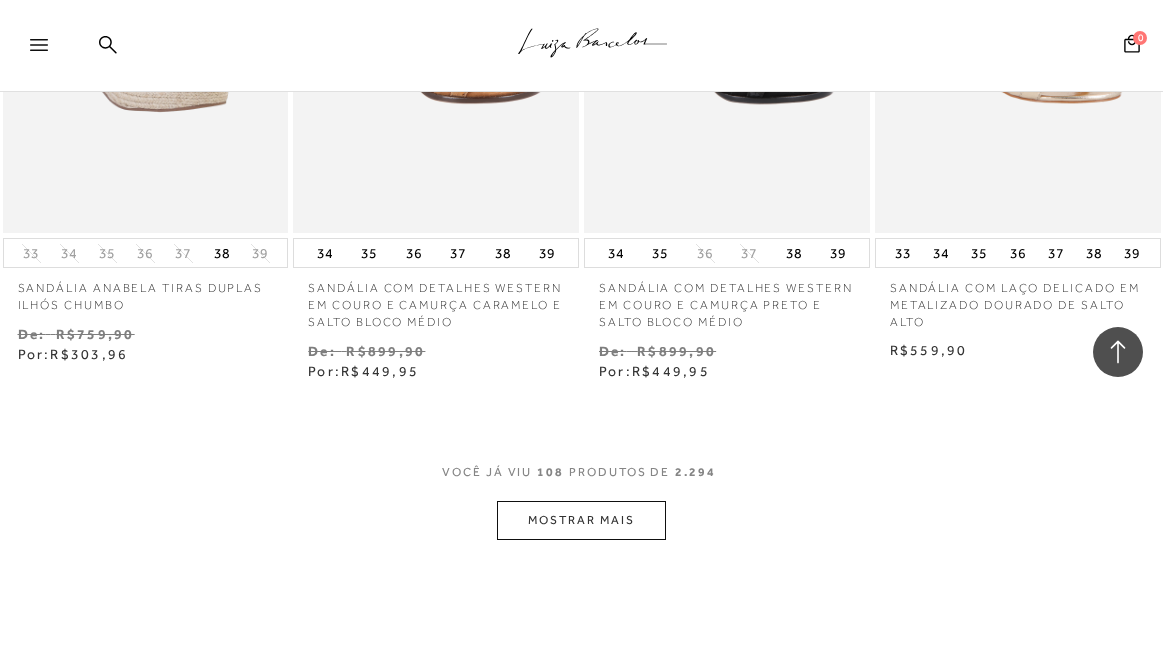 click on "MOSTRAR MAIS" at bounding box center [581, 520] 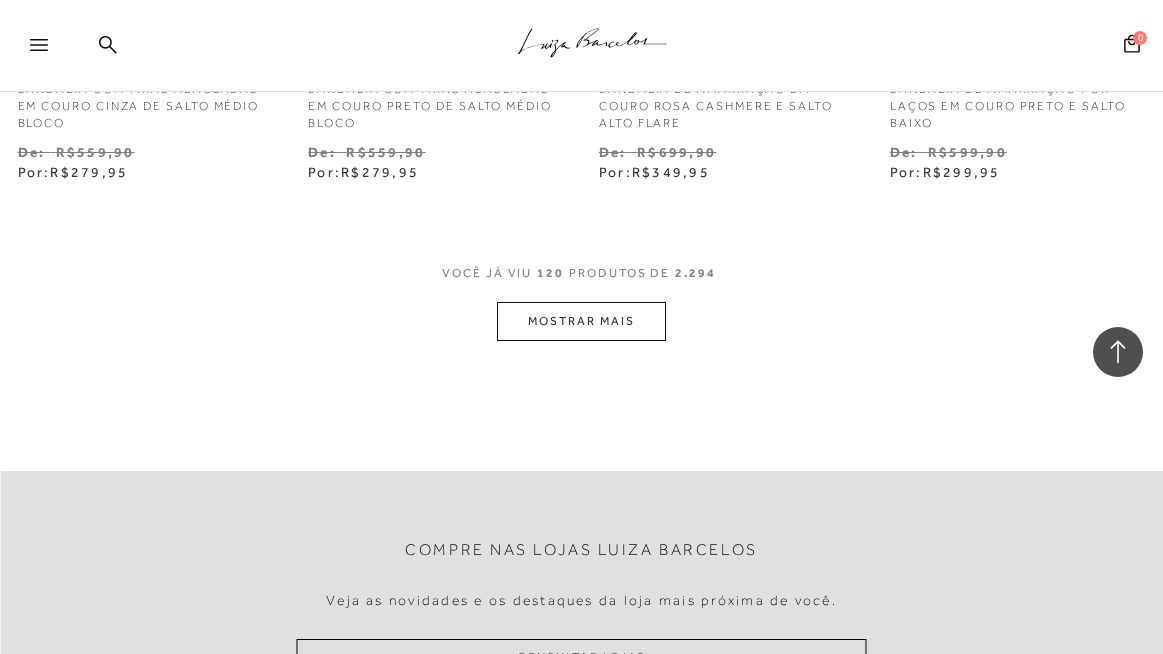 scroll, scrollTop: 17352, scrollLeft: 0, axis: vertical 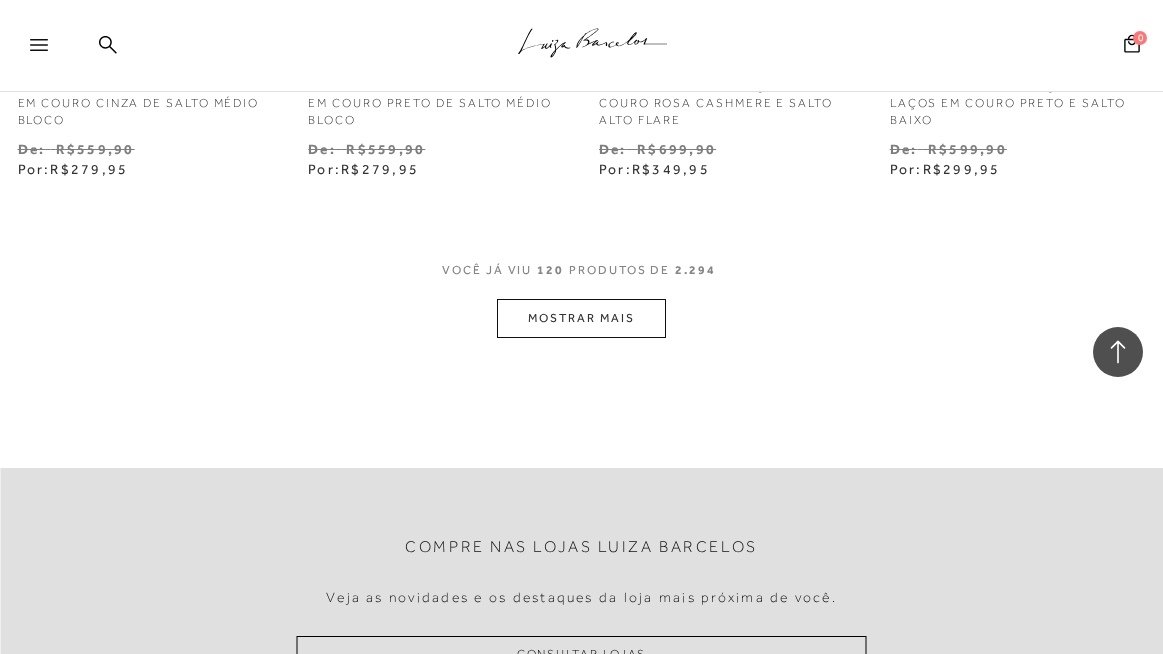 click on "MOSTRAR MAIS" at bounding box center (581, 318) 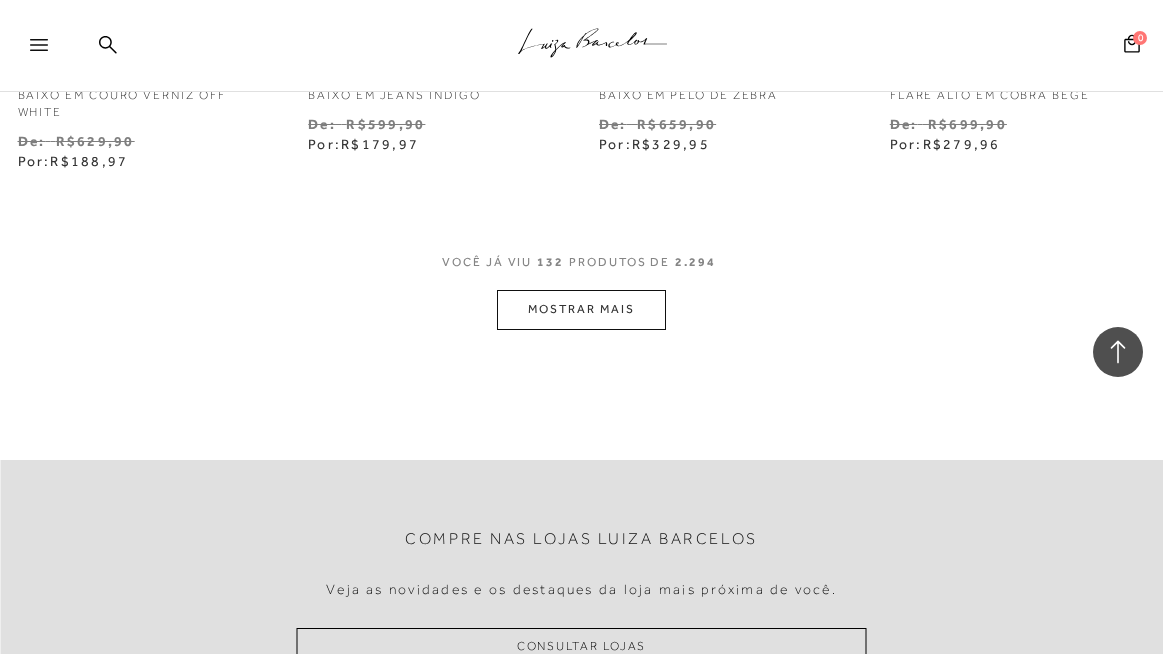 scroll, scrollTop: 19163, scrollLeft: 0, axis: vertical 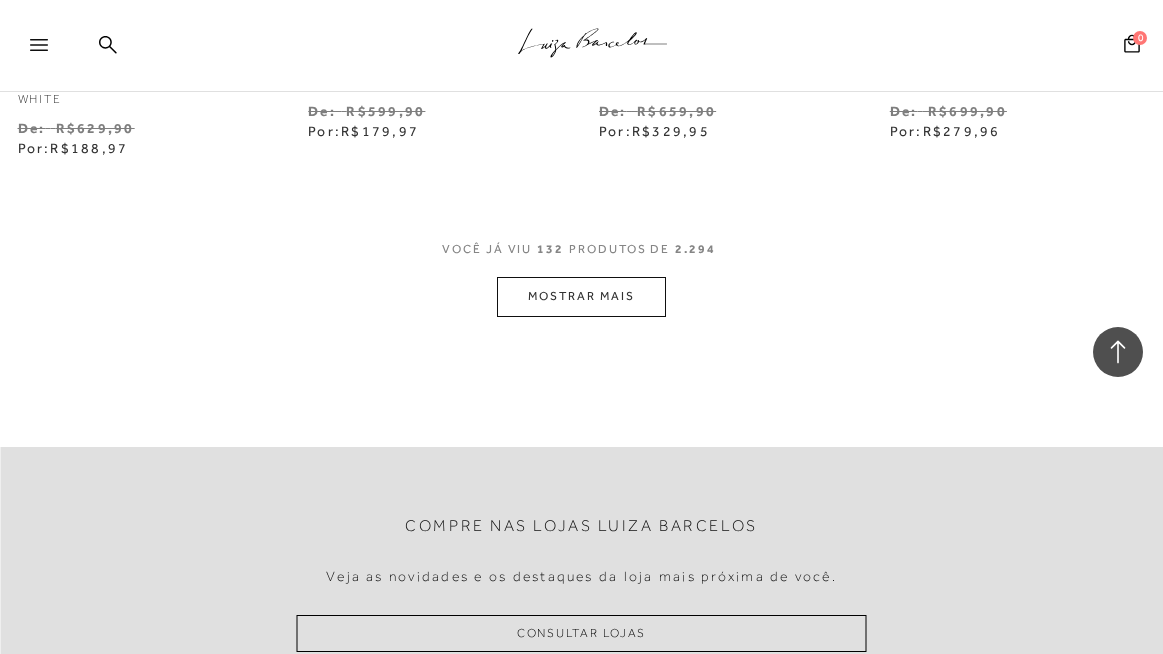 click on "MOSTRAR MAIS" at bounding box center (581, 296) 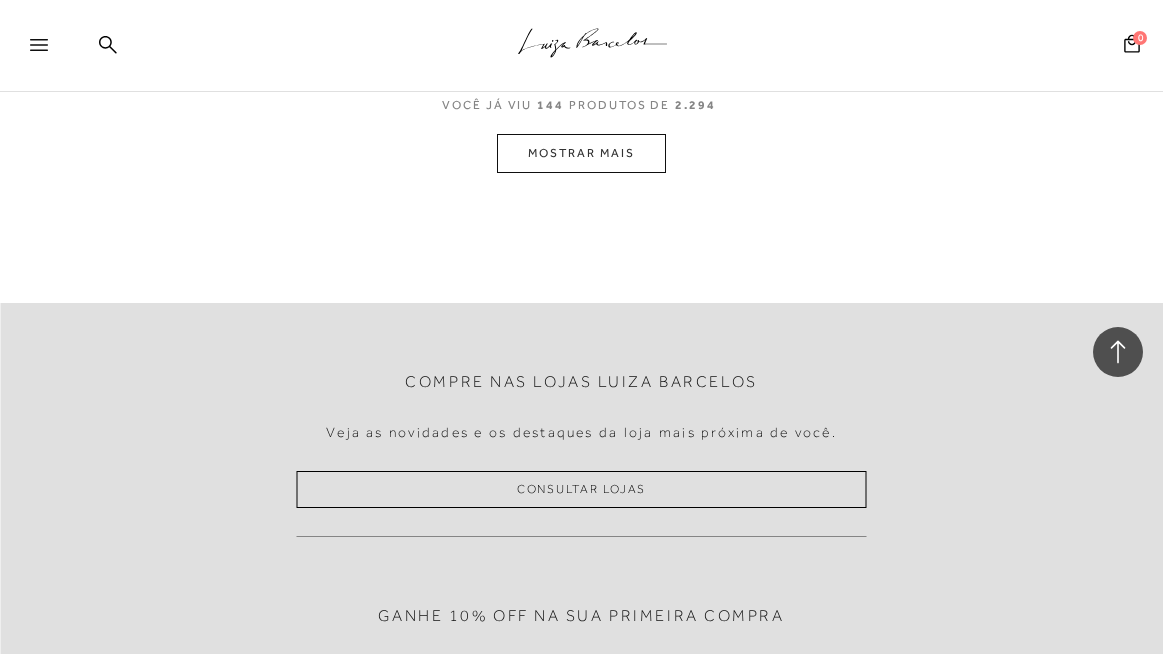 scroll, scrollTop: 21077, scrollLeft: 0, axis: vertical 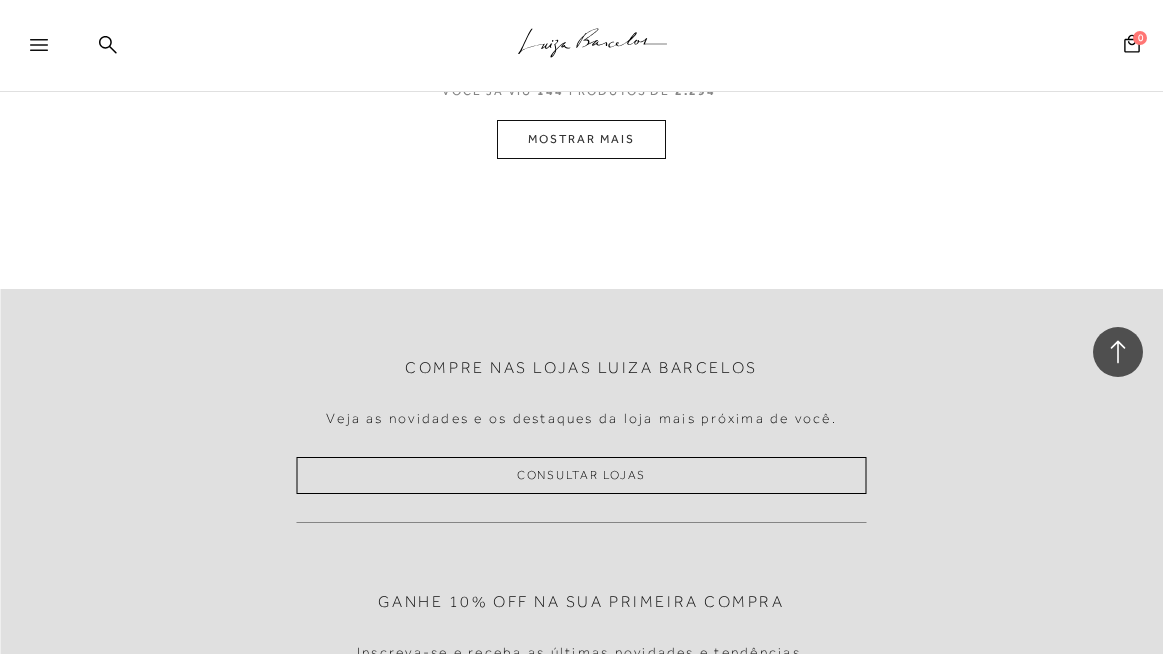 click on "MOSTRAR MAIS" at bounding box center [581, 139] 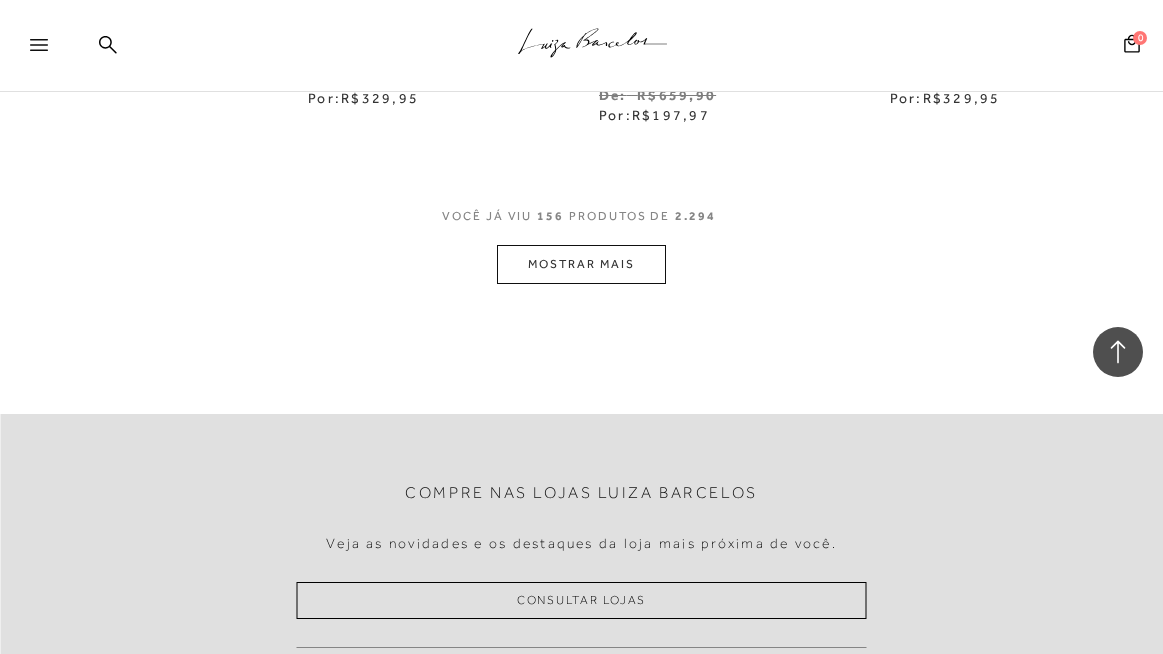 scroll, scrollTop: 22714, scrollLeft: 0, axis: vertical 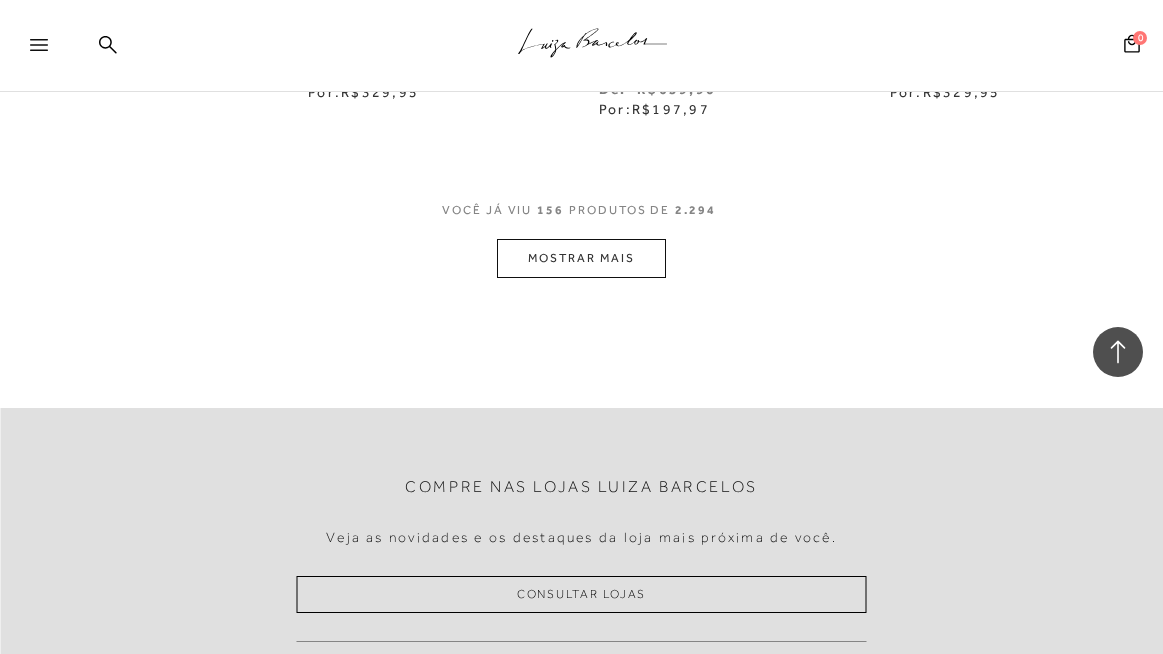 click on "MOSTRAR MAIS" at bounding box center (581, 258) 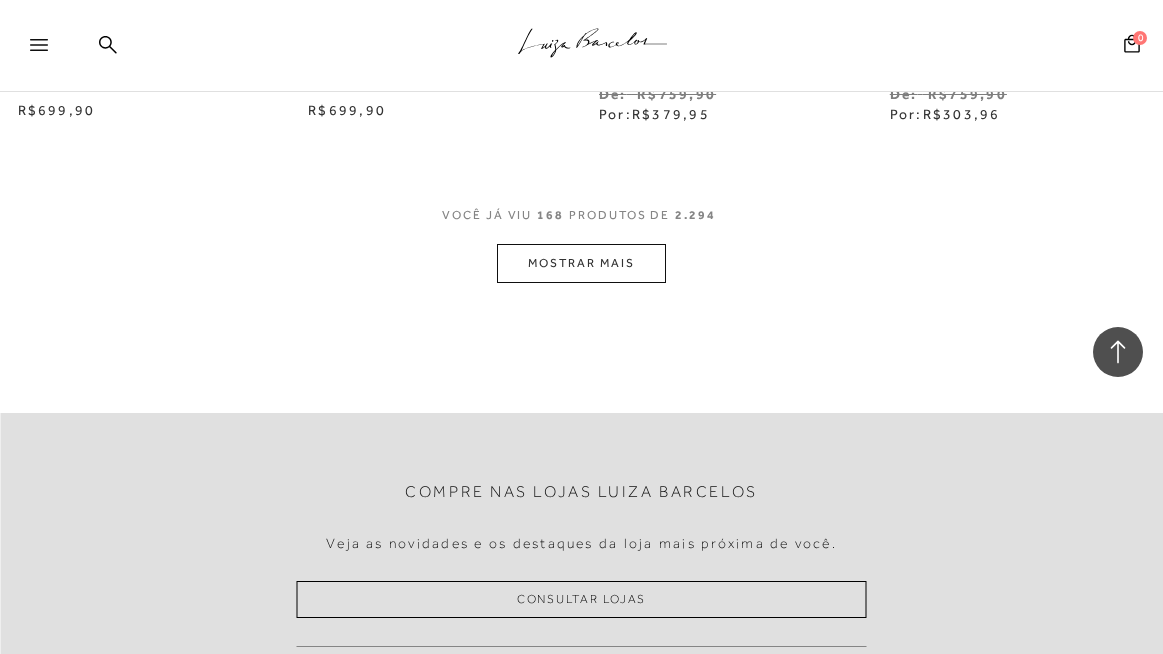 scroll, scrollTop: 24493, scrollLeft: 0, axis: vertical 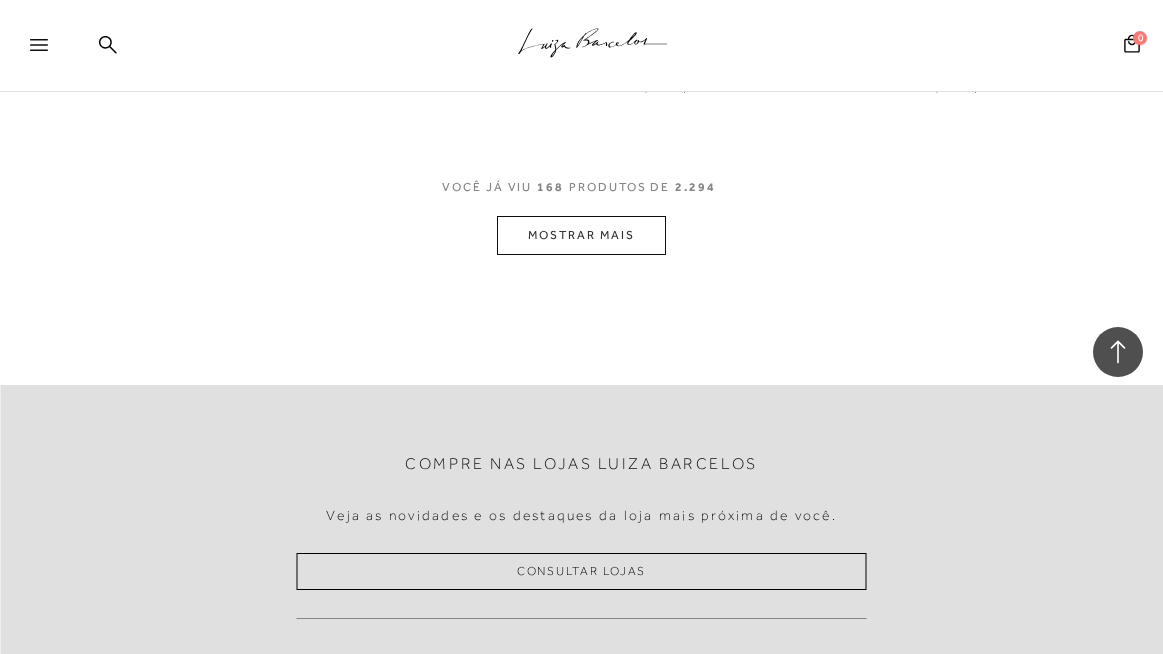 click on "MOSTRAR MAIS" at bounding box center (581, 235) 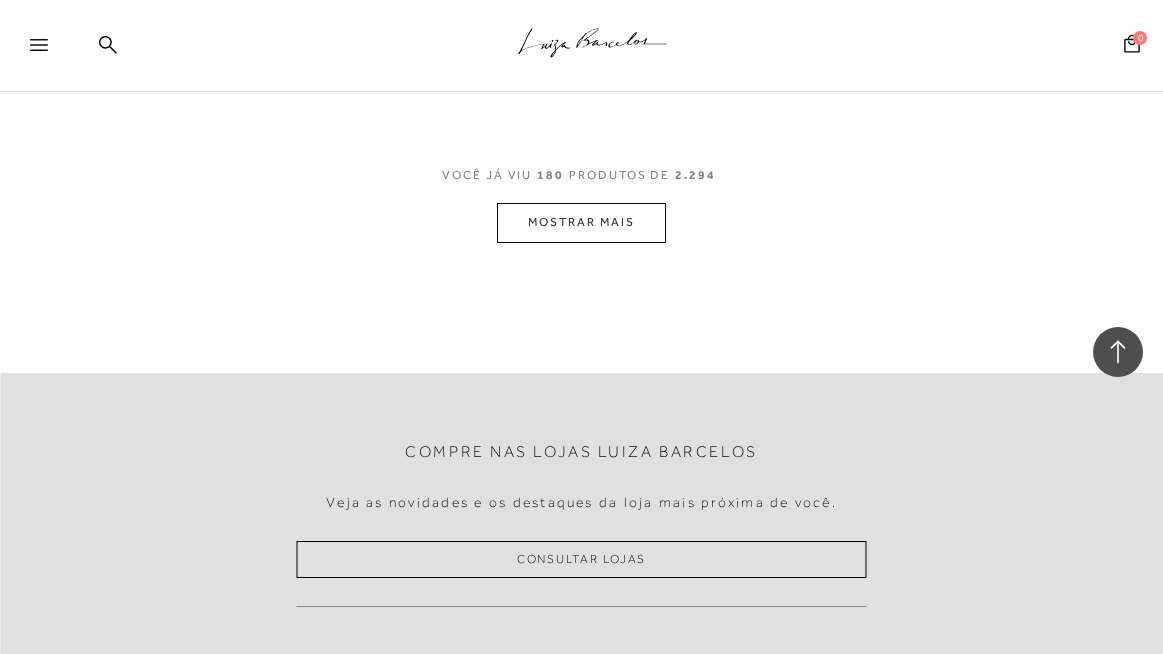 scroll, scrollTop: 26276, scrollLeft: 0, axis: vertical 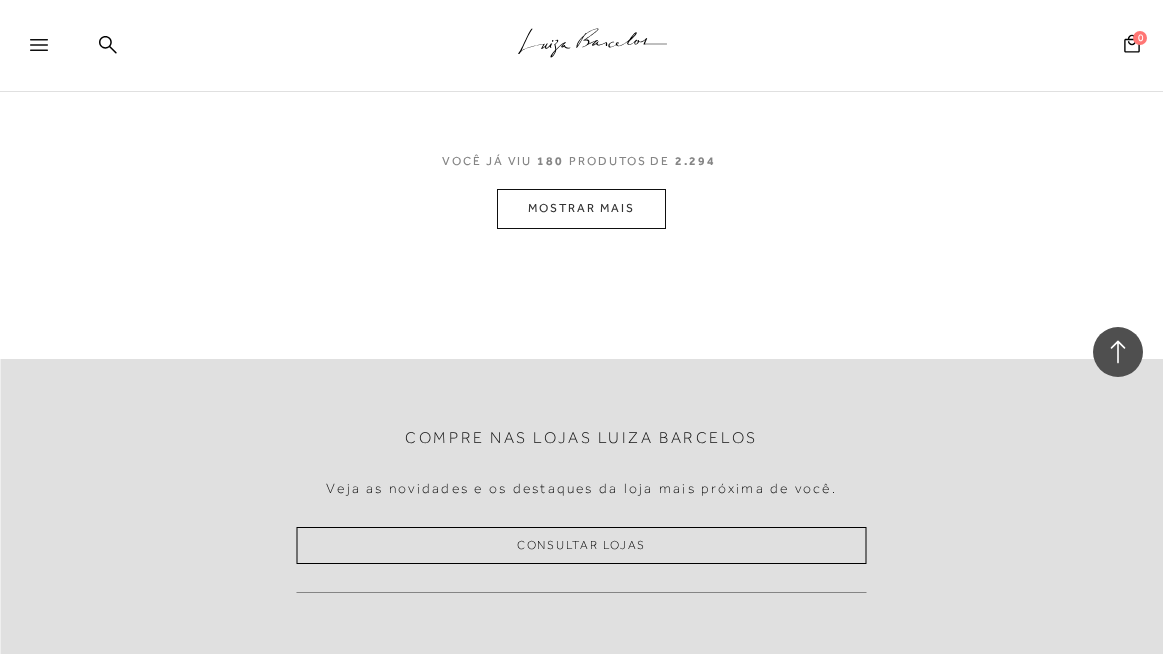 click on "MOSTRAR MAIS" at bounding box center (581, 208) 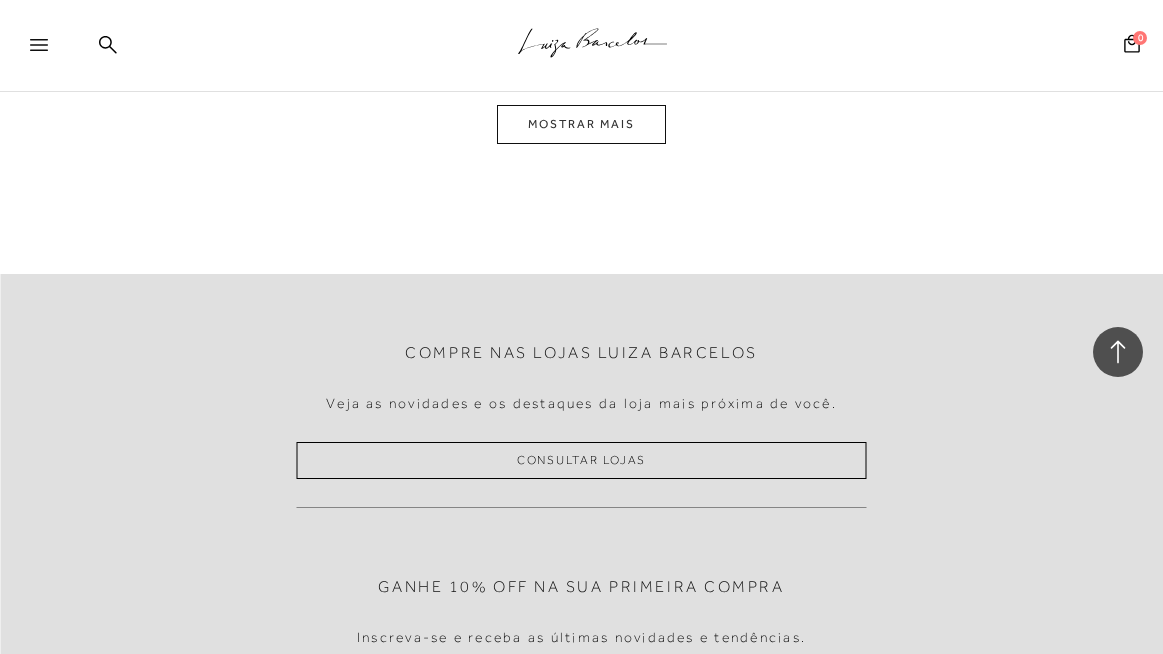 scroll, scrollTop: 28113, scrollLeft: 0, axis: vertical 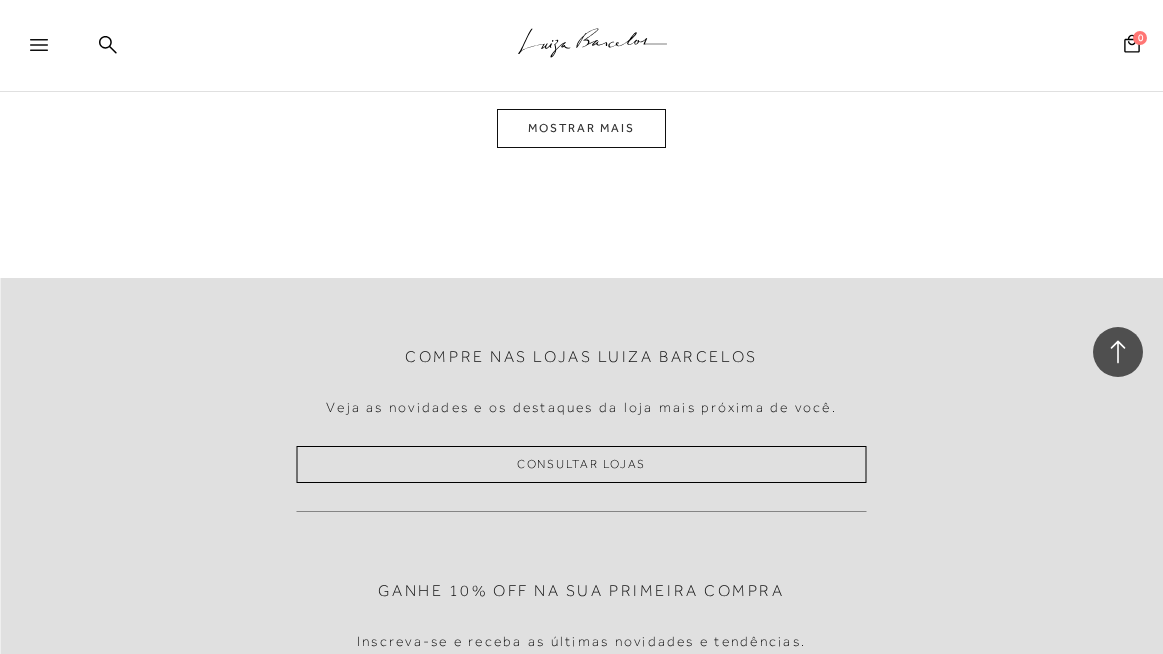 click on "MOSTRAR MAIS" at bounding box center [581, 128] 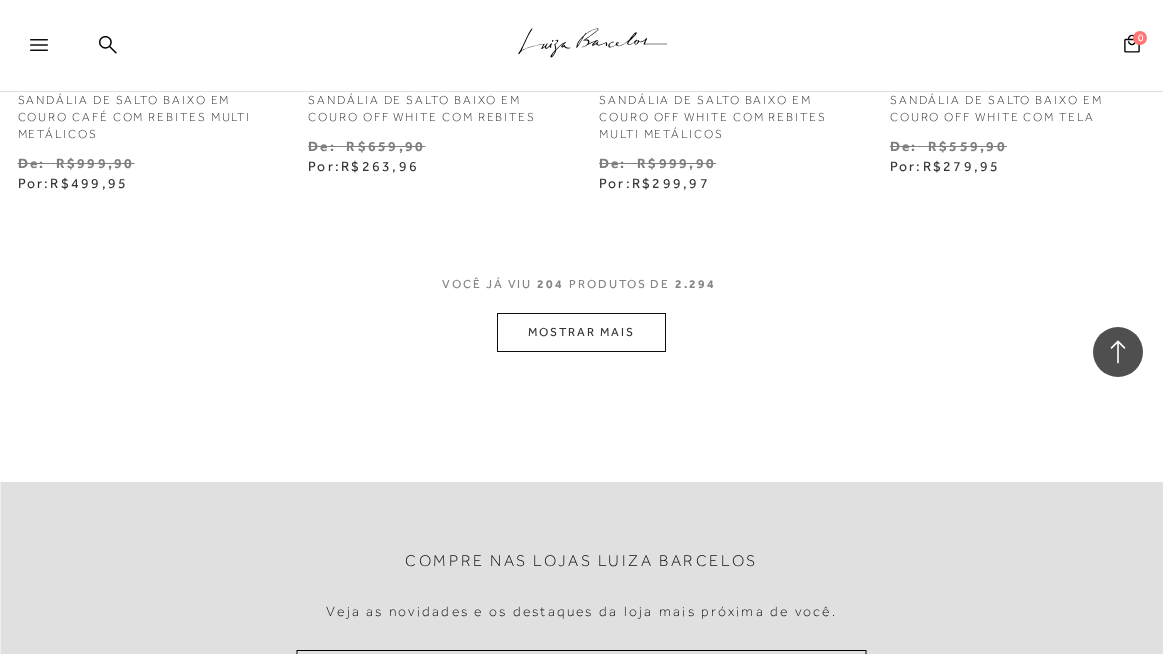 scroll, scrollTop: 29676, scrollLeft: 0, axis: vertical 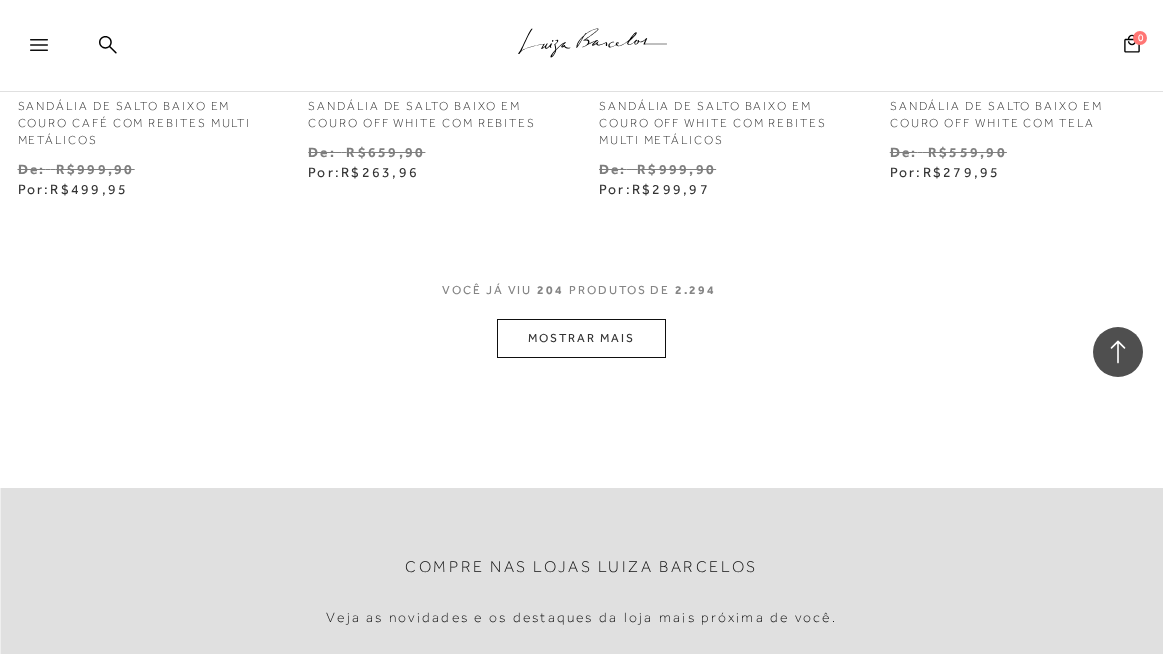 click on "MOSTRAR MAIS" at bounding box center (581, 338) 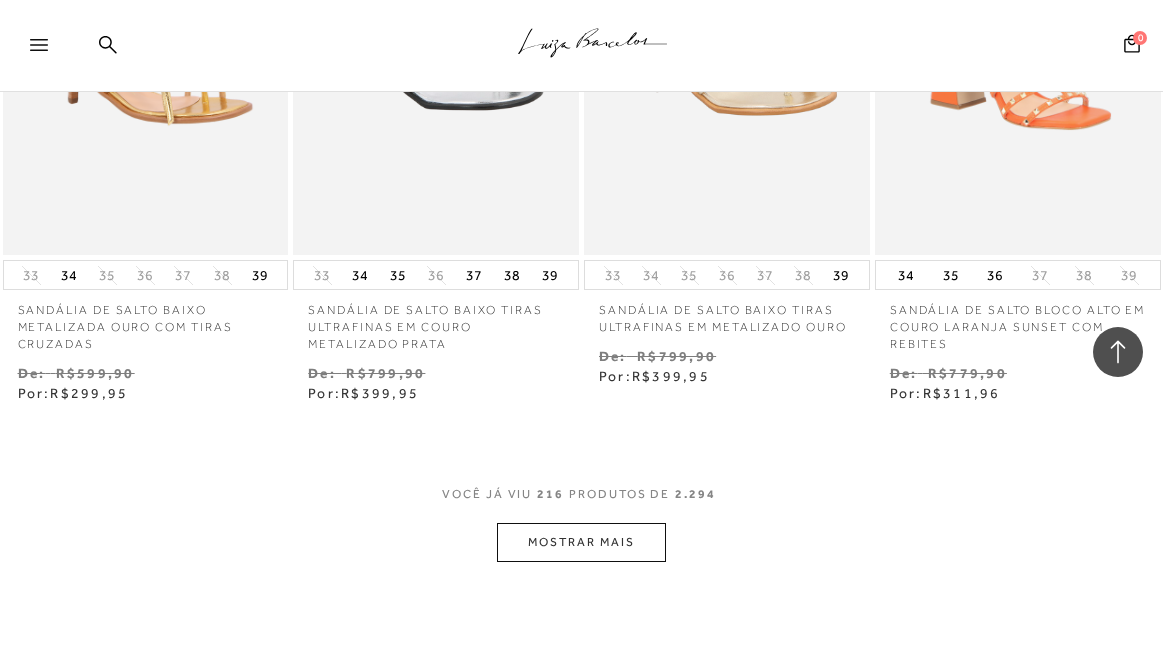 scroll, scrollTop: 31247, scrollLeft: 0, axis: vertical 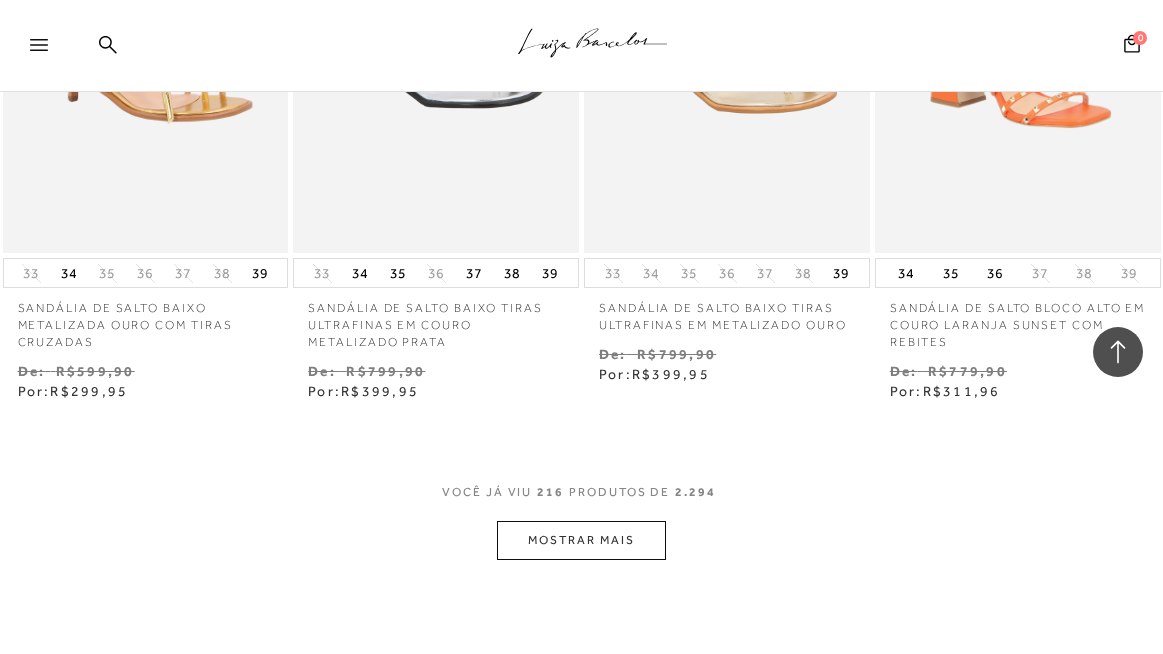 click on "MOSTRAR MAIS" at bounding box center (581, 540) 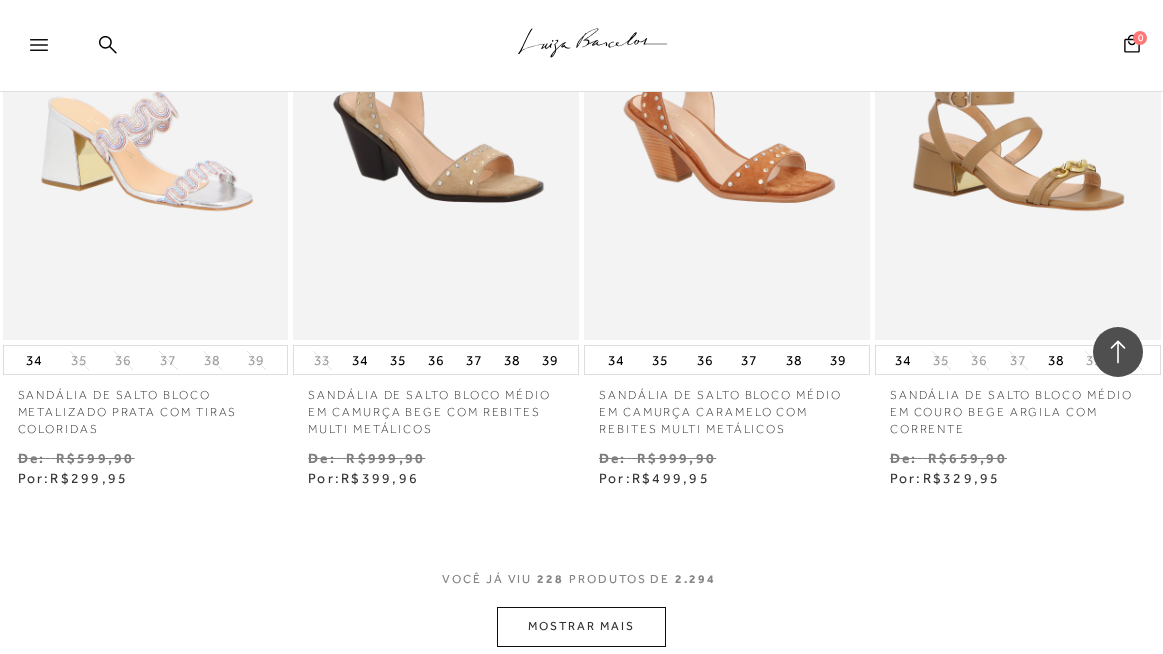 scroll, scrollTop: 33089, scrollLeft: 0, axis: vertical 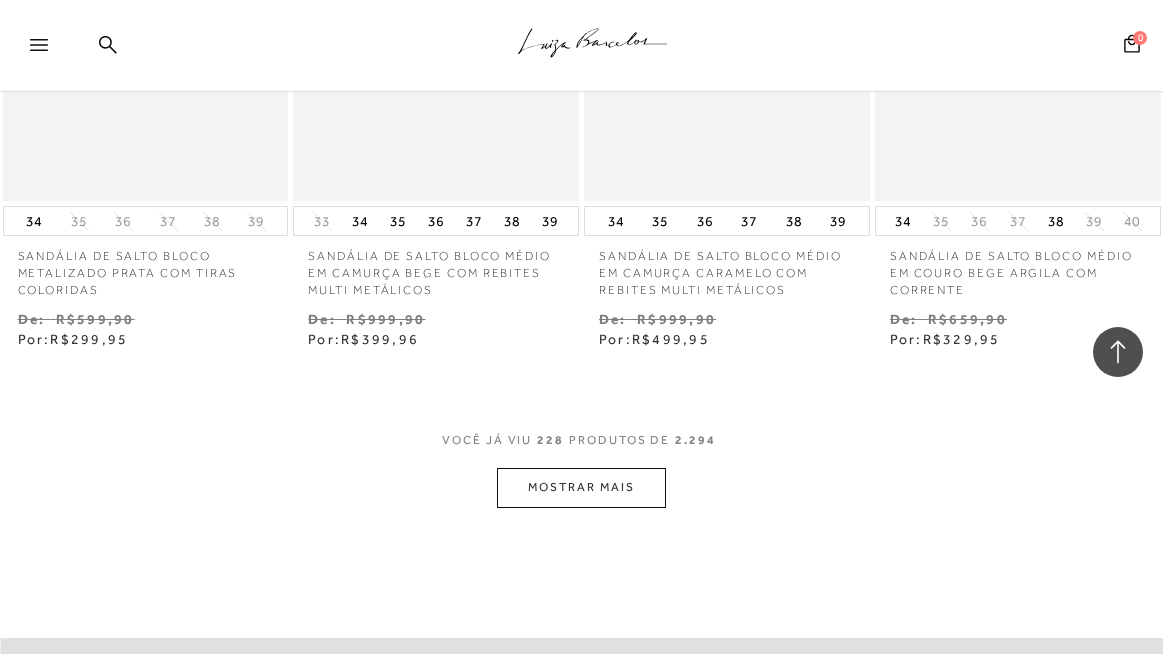 click on "MOSTRAR MAIS" at bounding box center [581, 487] 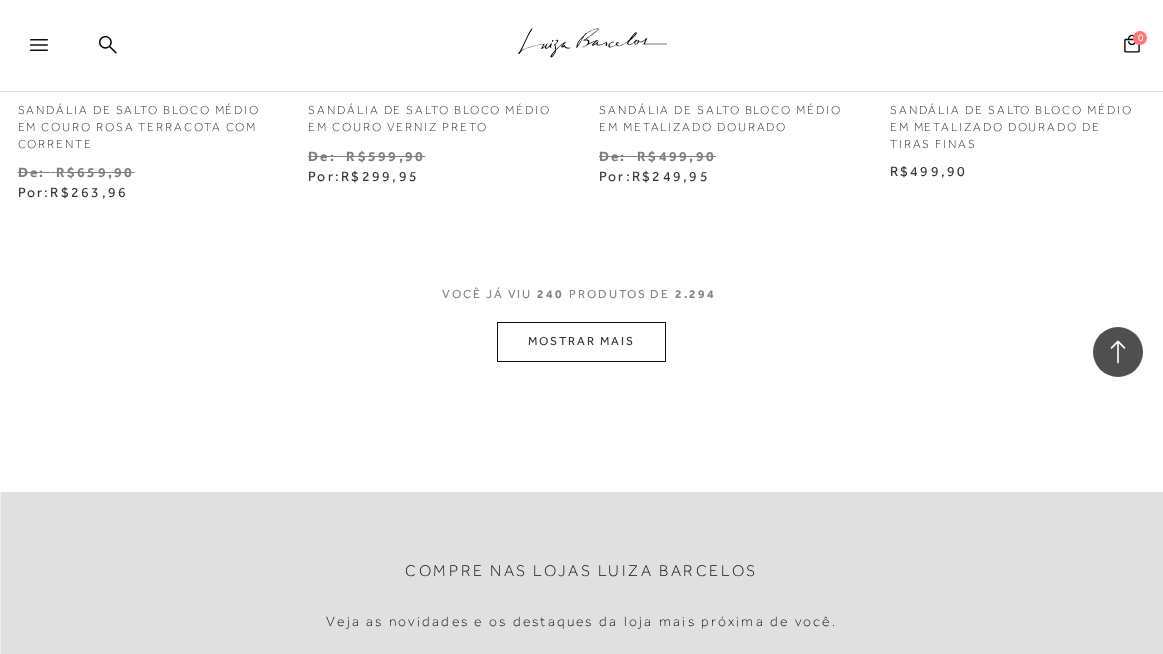 scroll, scrollTop: 35055, scrollLeft: 0, axis: vertical 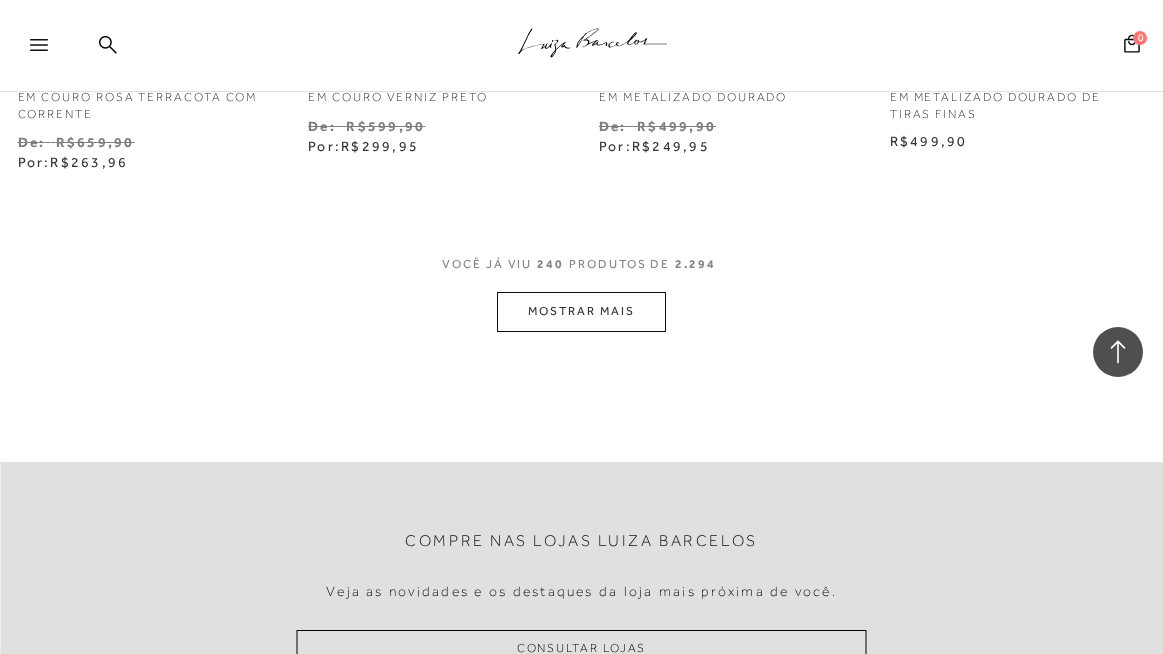 click on "MOSTRAR MAIS" at bounding box center [581, 311] 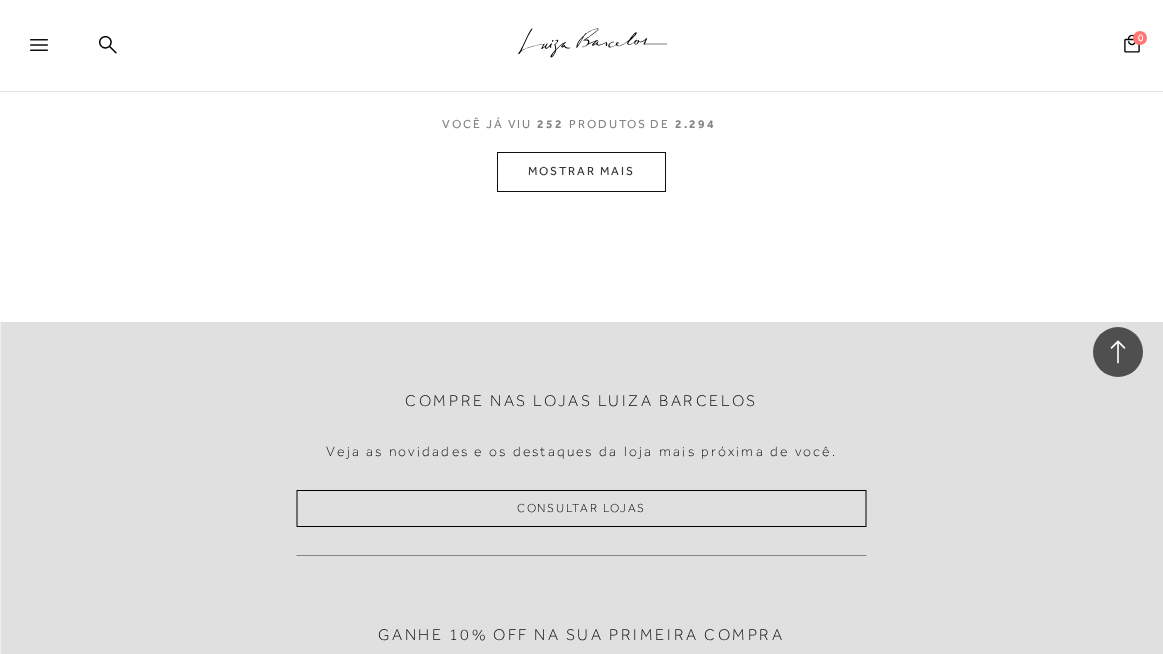 scroll, scrollTop: 36983, scrollLeft: 0, axis: vertical 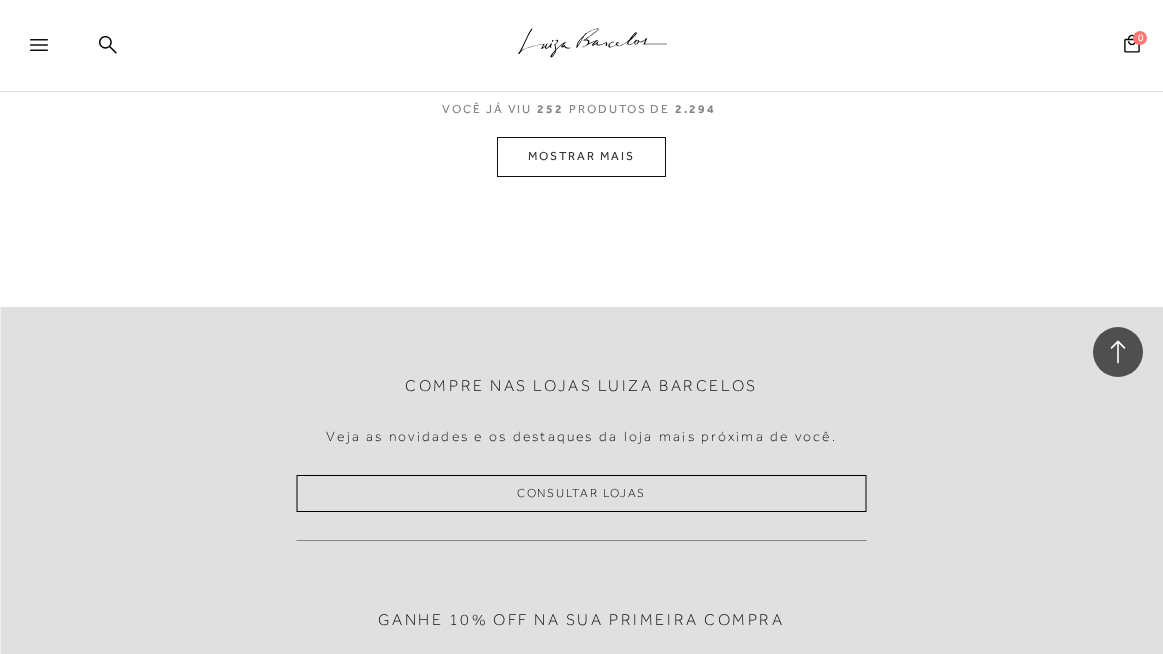 click on "MOSTRAR MAIS" at bounding box center [581, 156] 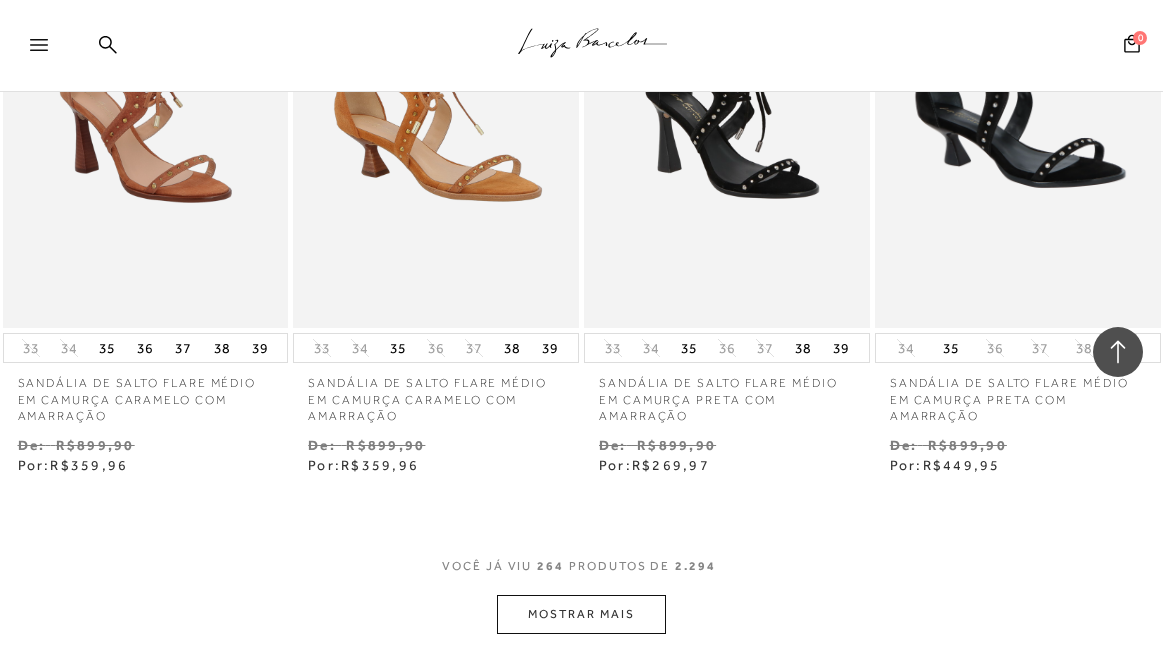 scroll, scrollTop: 38389, scrollLeft: 0, axis: vertical 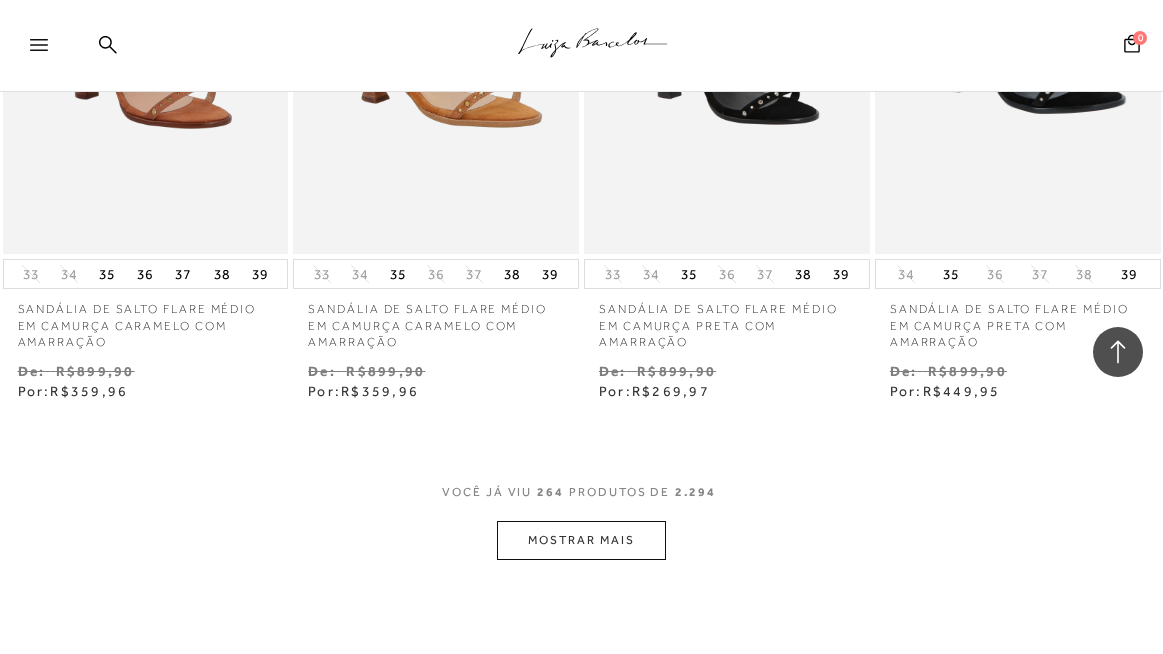click on "MOSTRAR MAIS" at bounding box center [581, 540] 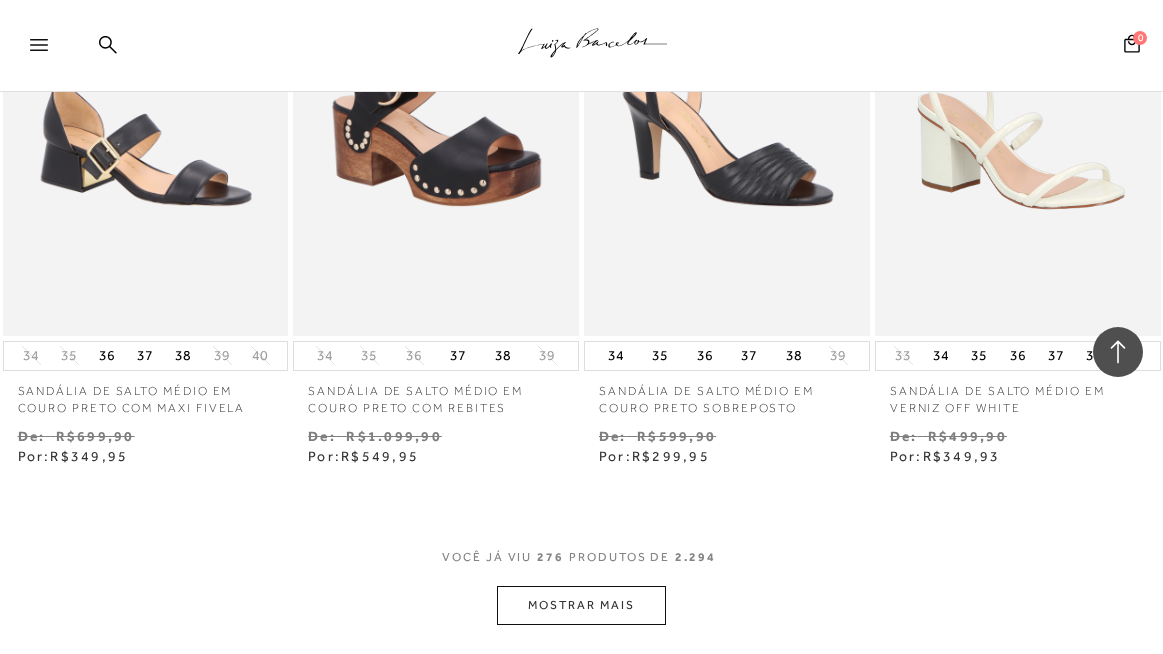 scroll, scrollTop: 40244, scrollLeft: 0, axis: vertical 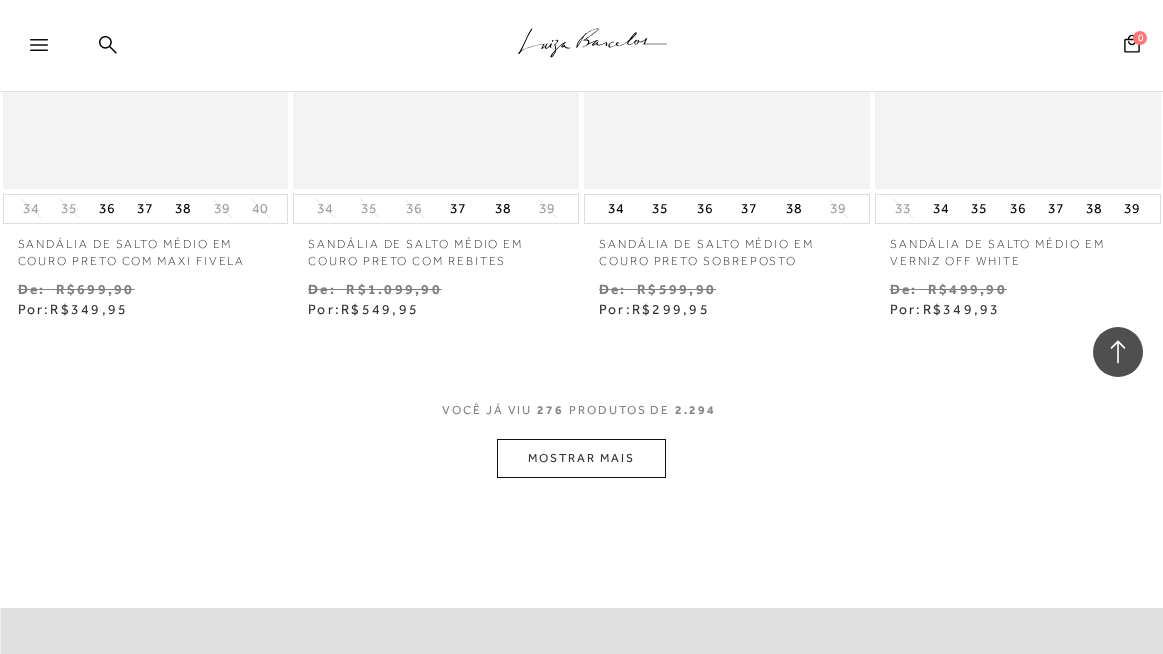 click on "MOSTRAR MAIS" at bounding box center (581, 458) 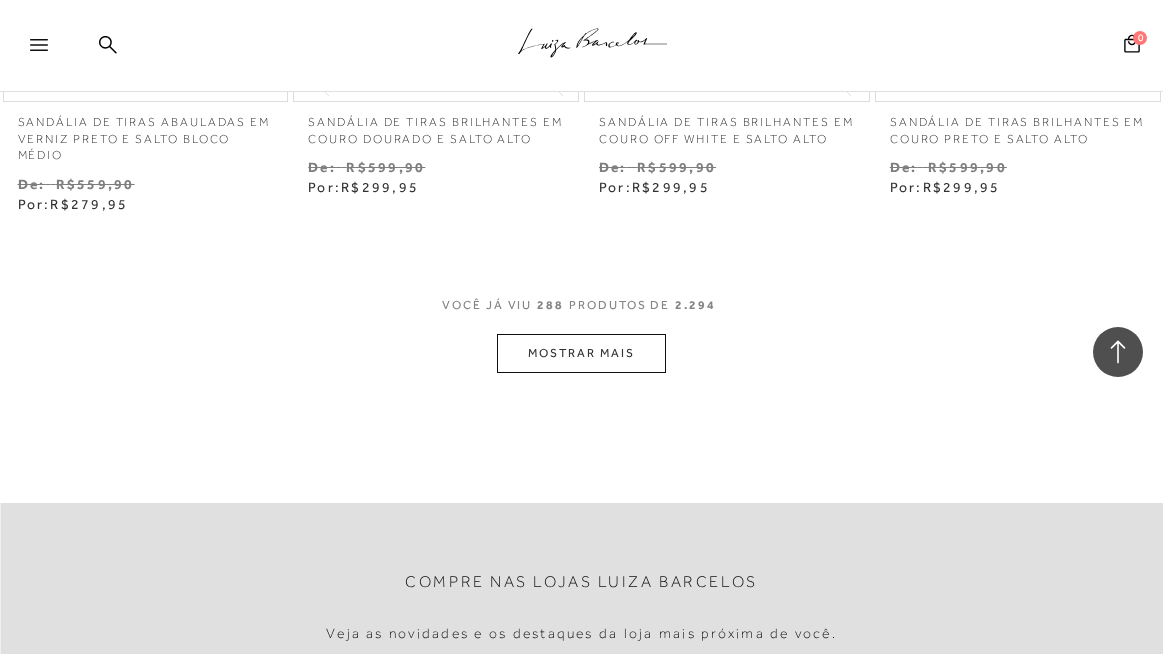 scroll, scrollTop: 42144, scrollLeft: 0, axis: vertical 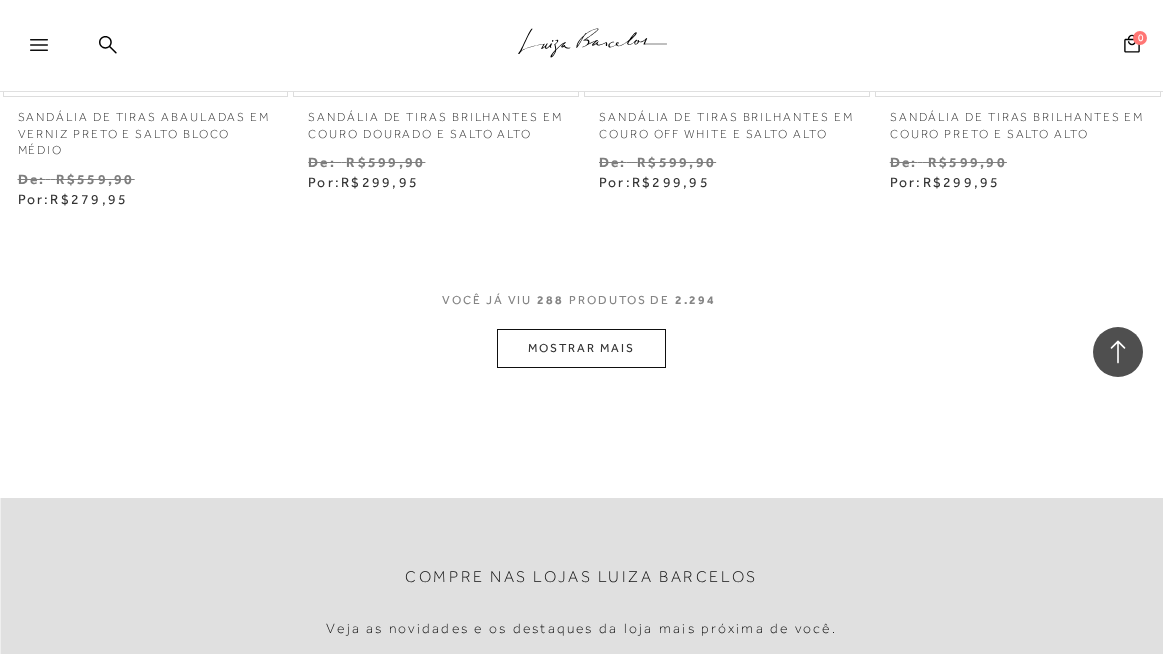 click on "MOSTRAR MAIS" at bounding box center [581, 348] 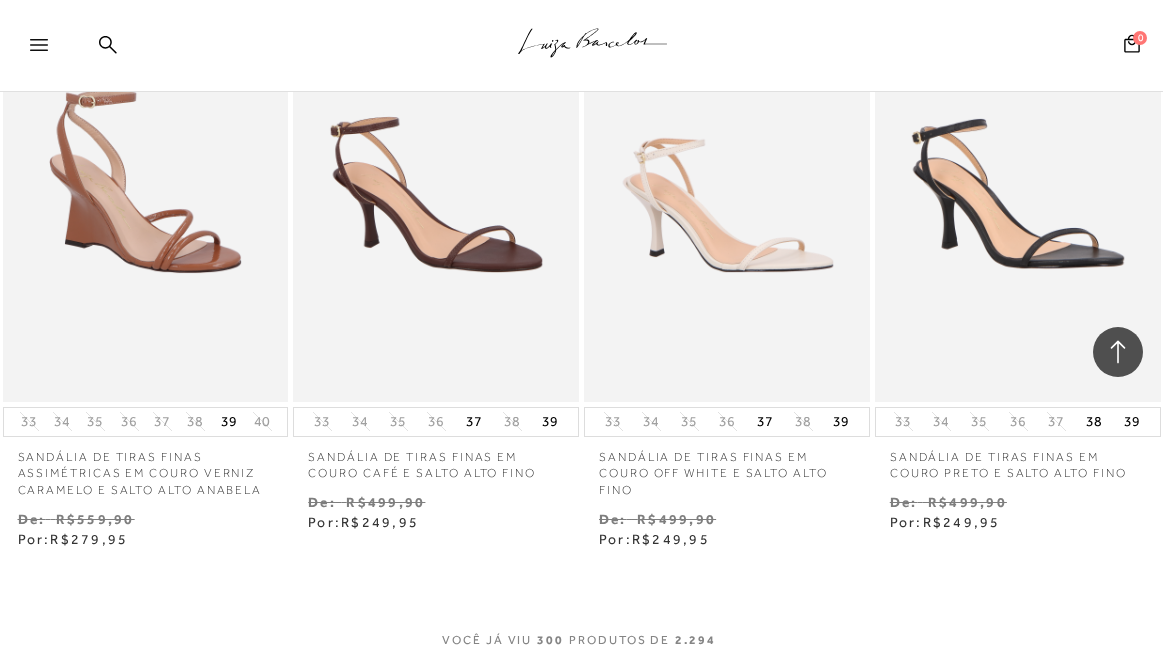 scroll, scrollTop: 43881, scrollLeft: 0, axis: vertical 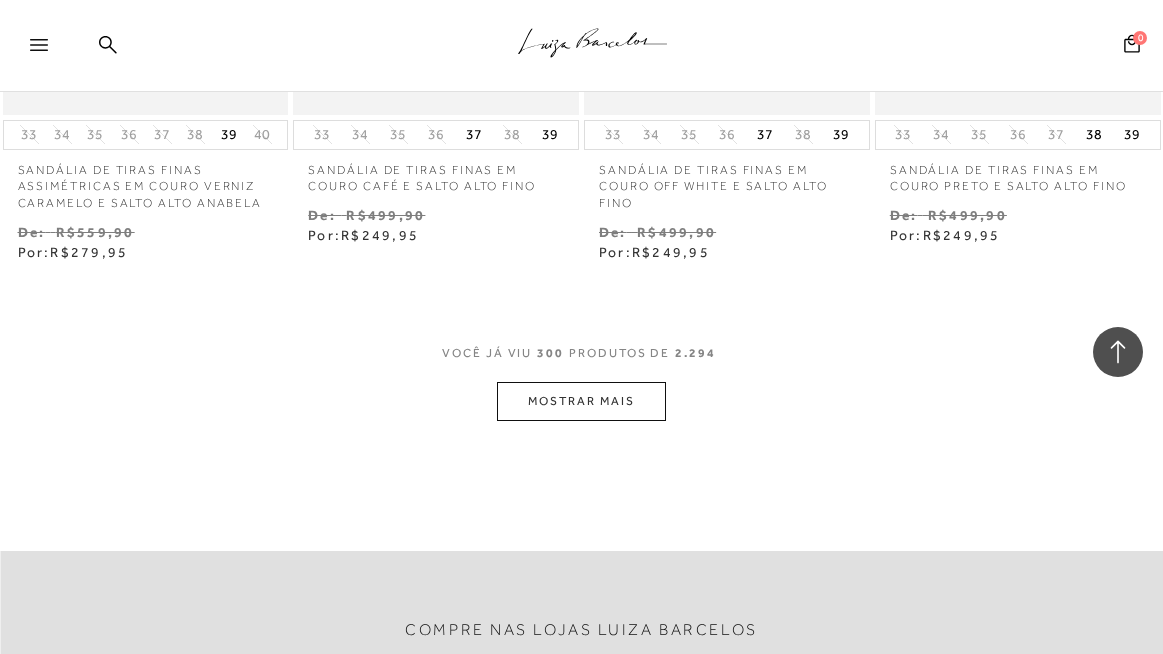 click on "MOSTRAR MAIS" at bounding box center [581, 401] 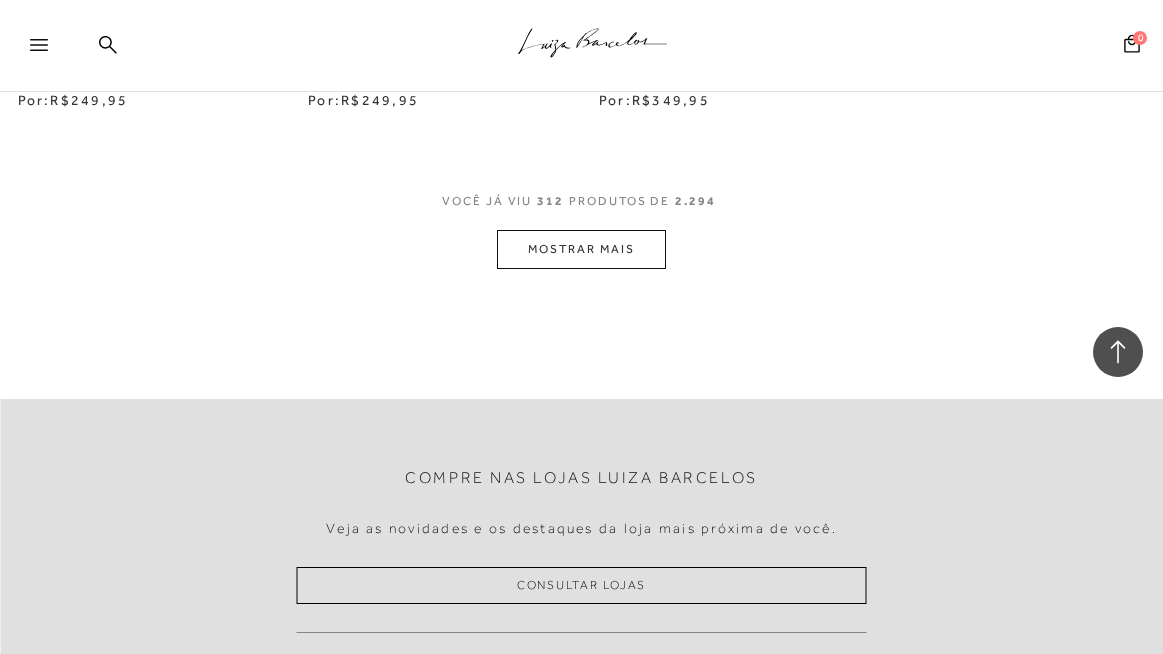 scroll, scrollTop: 45841, scrollLeft: 0, axis: vertical 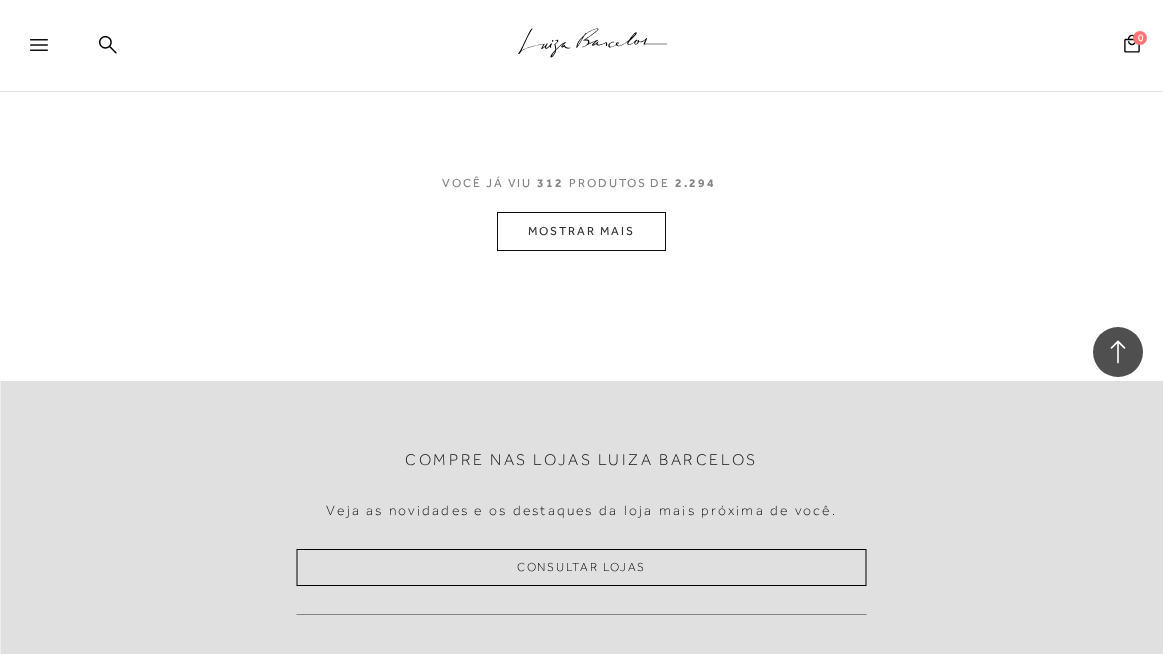 click on "MOSTRAR MAIS" at bounding box center (581, 231) 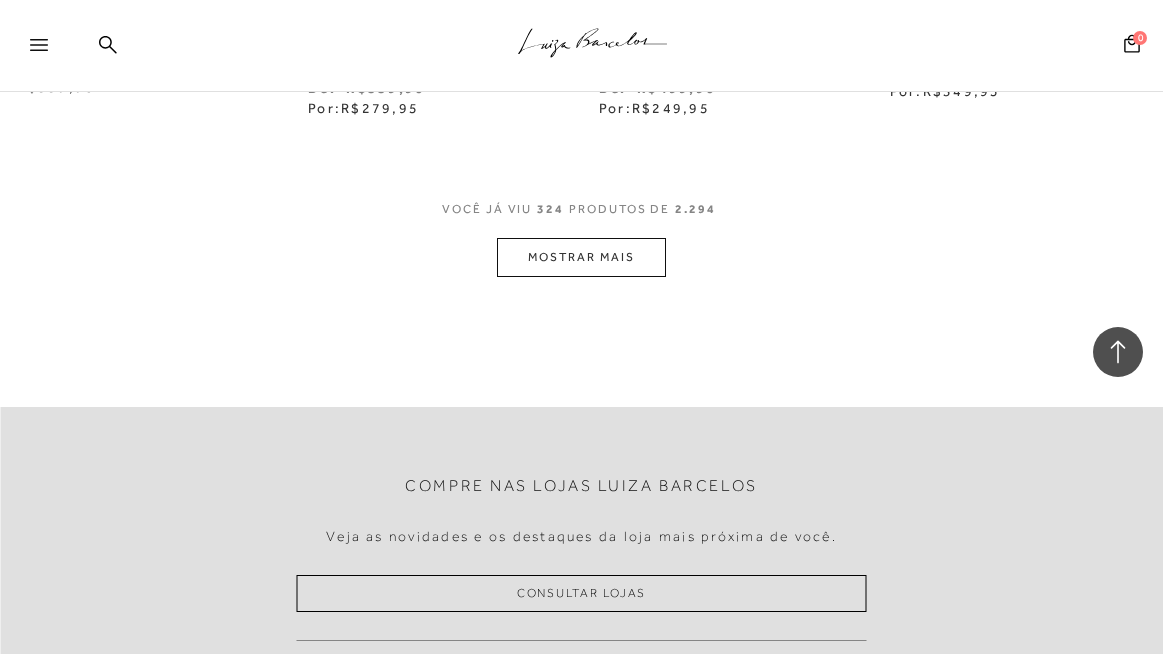 scroll, scrollTop: 47651, scrollLeft: 0, axis: vertical 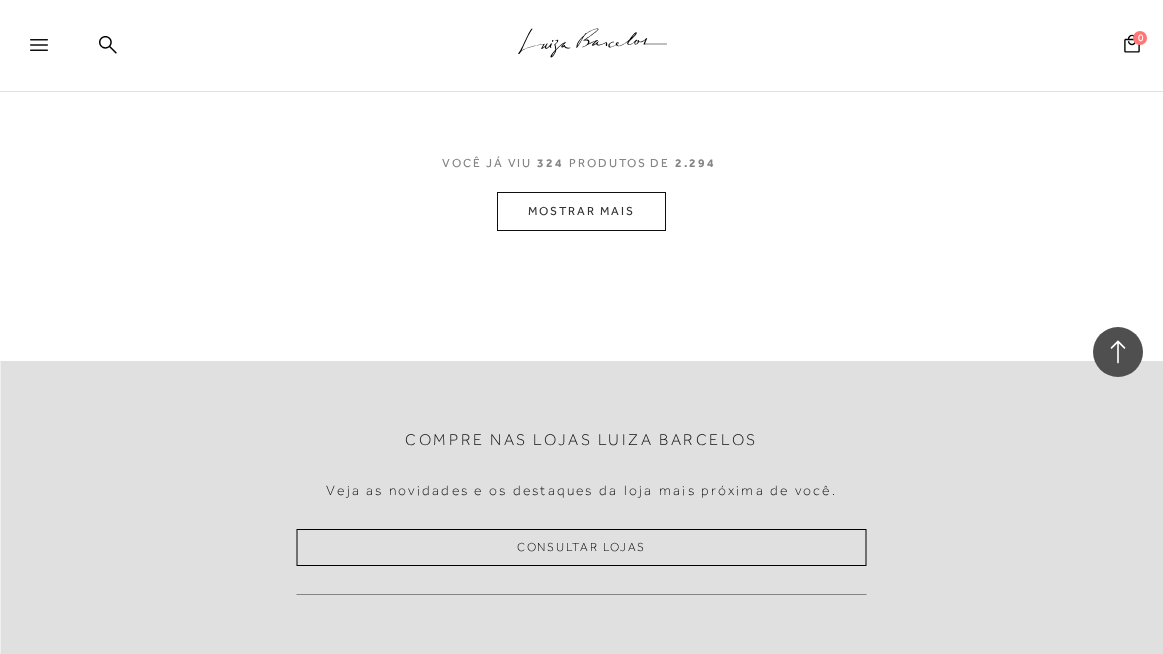 click on "MOSTRAR MAIS" at bounding box center [581, 211] 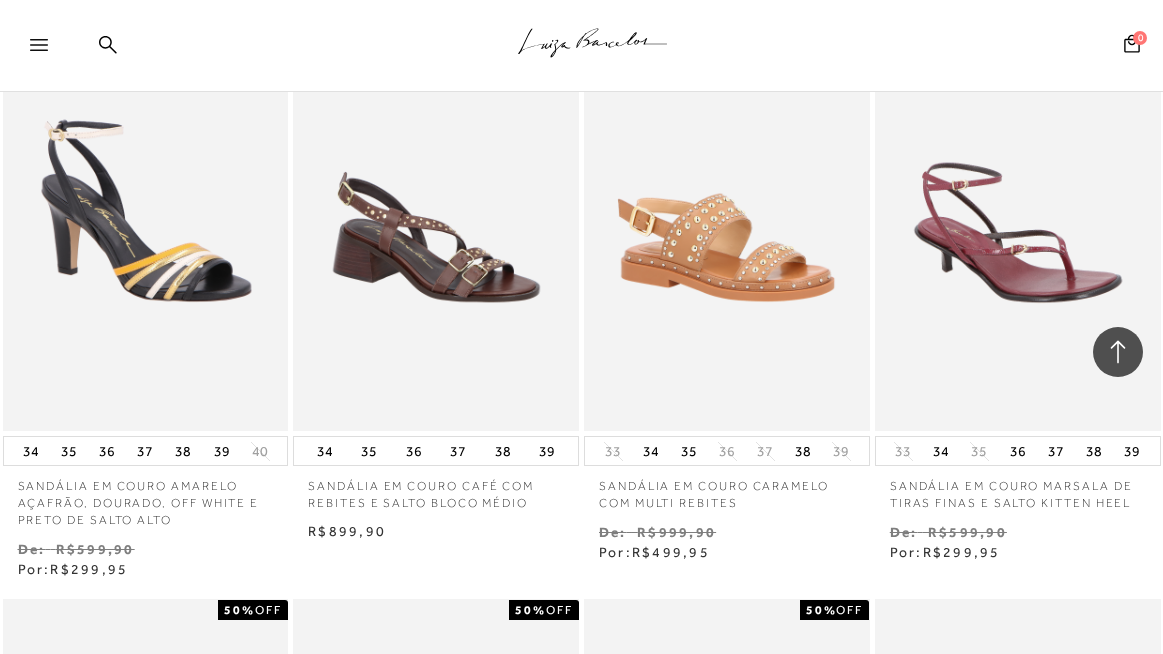 scroll, scrollTop: 48339, scrollLeft: 0, axis: vertical 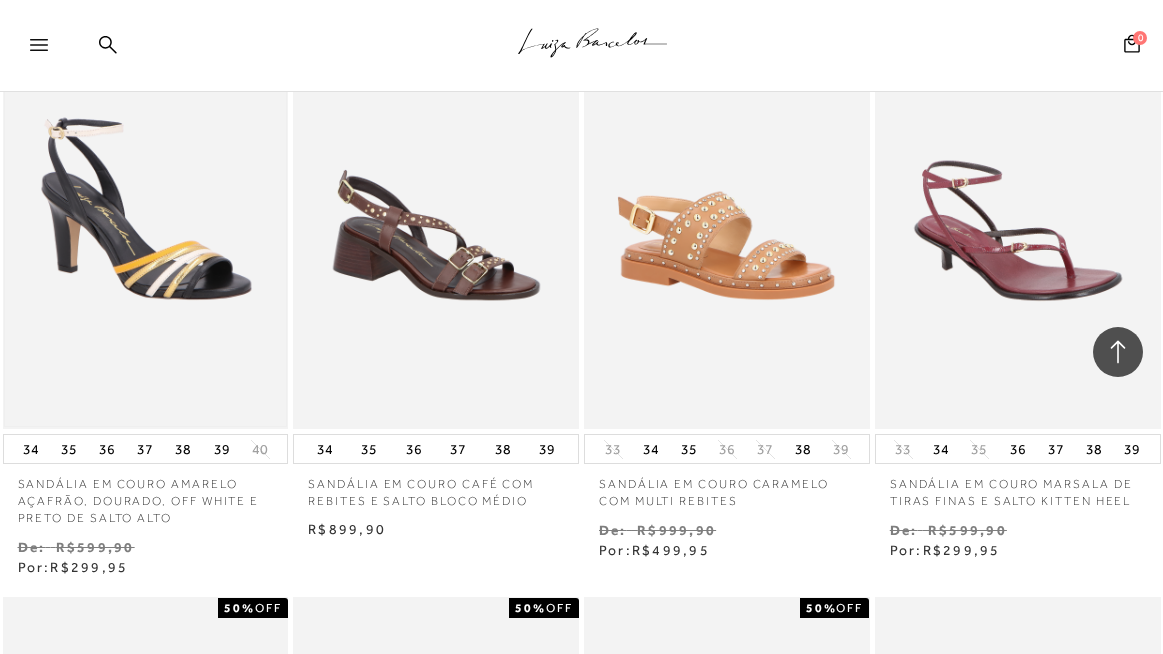 click at bounding box center (146, 215) 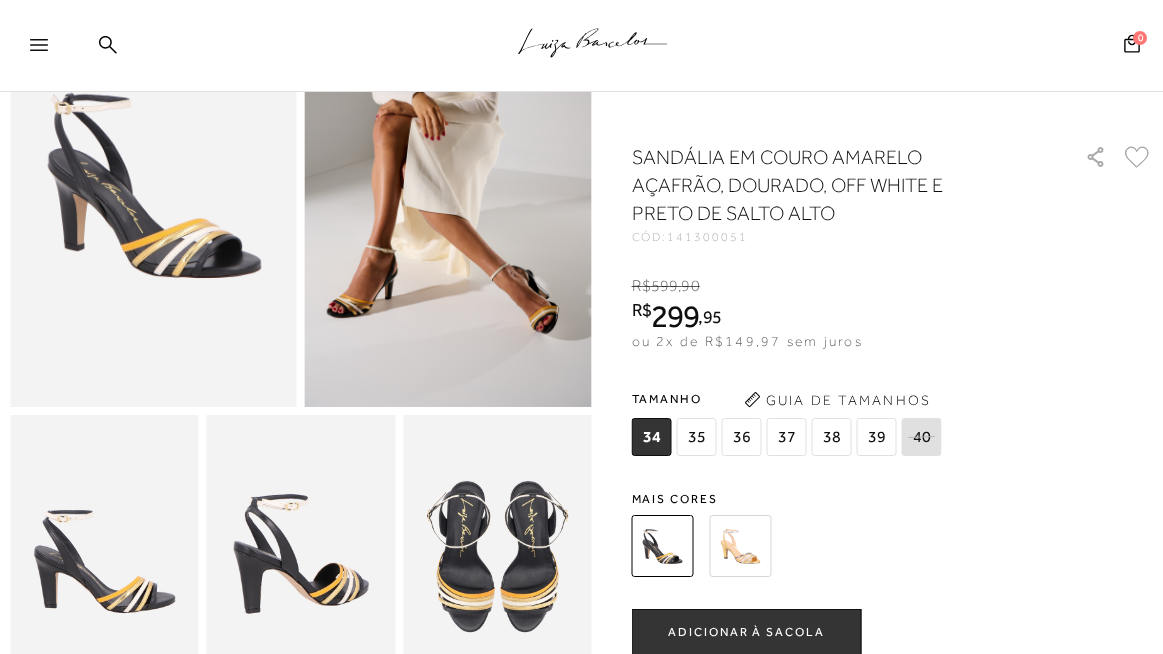 scroll, scrollTop: 192, scrollLeft: 0, axis: vertical 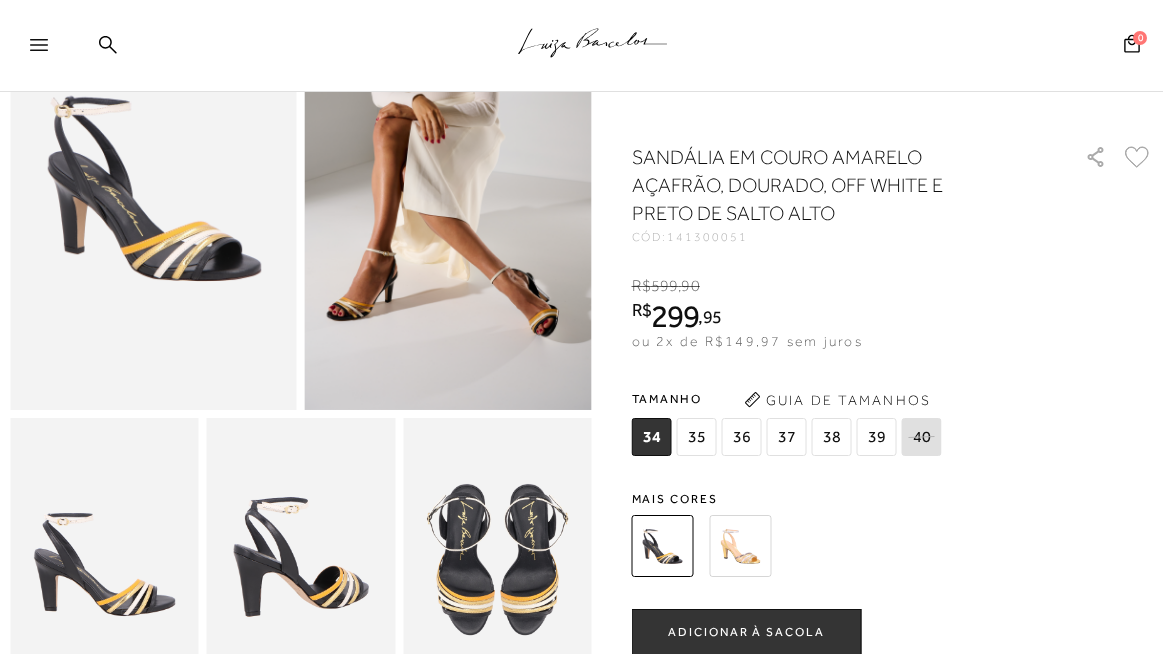 click at bounding box center [741, 546] 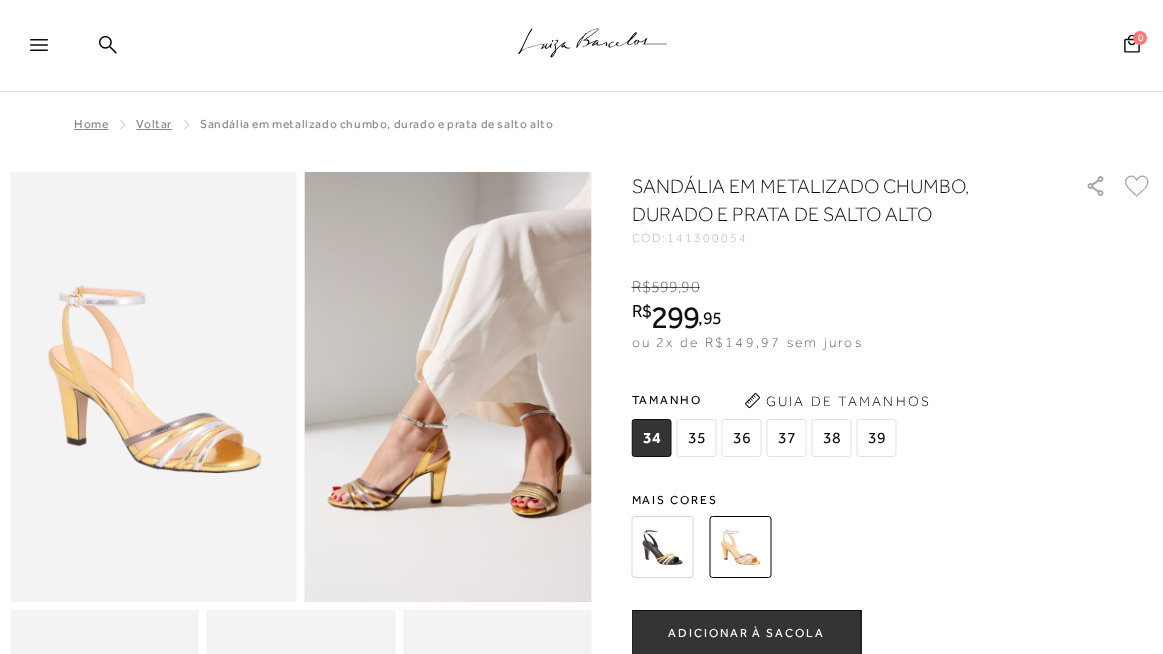 scroll, scrollTop: 0, scrollLeft: 0, axis: both 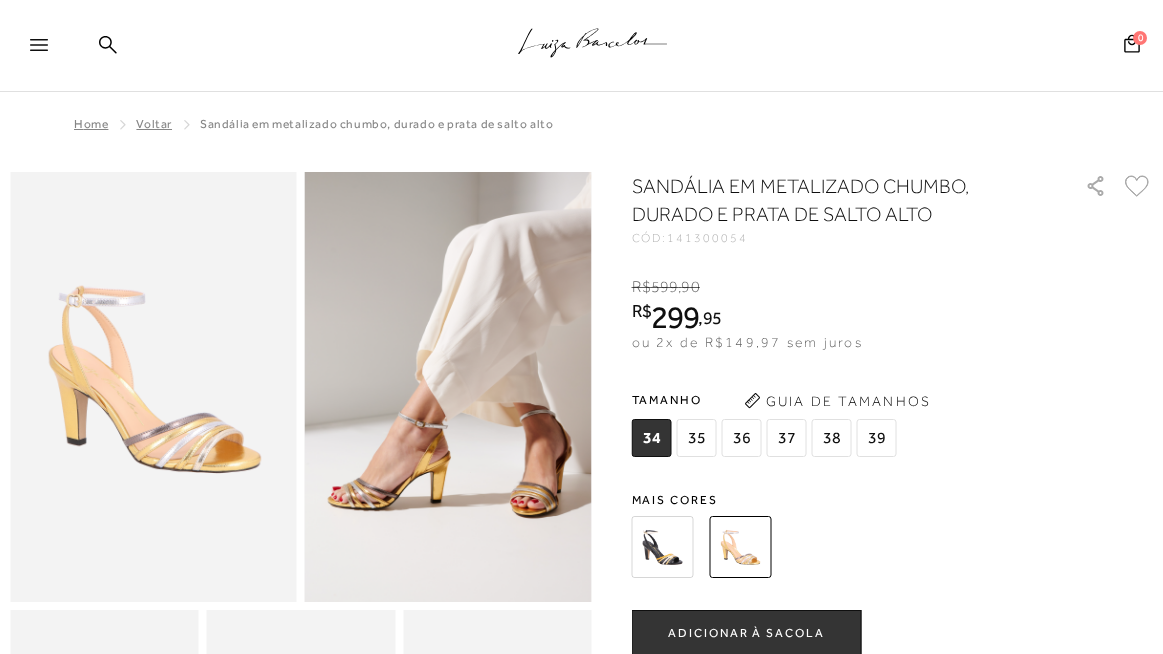 click at bounding box center (663, 547) 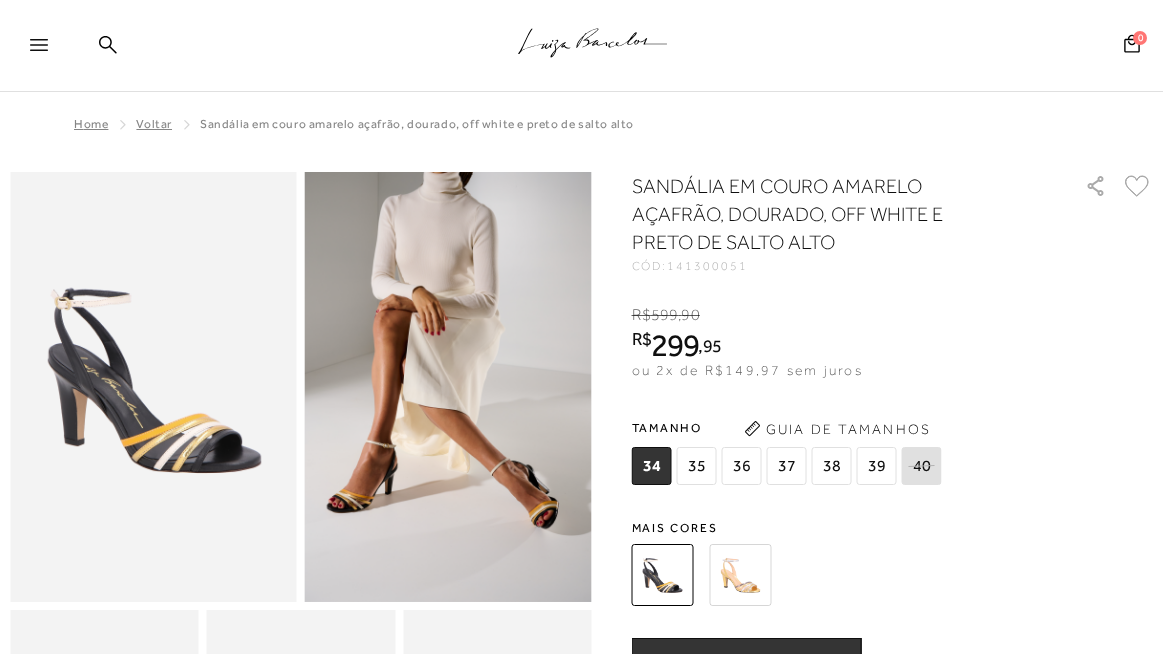 scroll, scrollTop: 0, scrollLeft: 0, axis: both 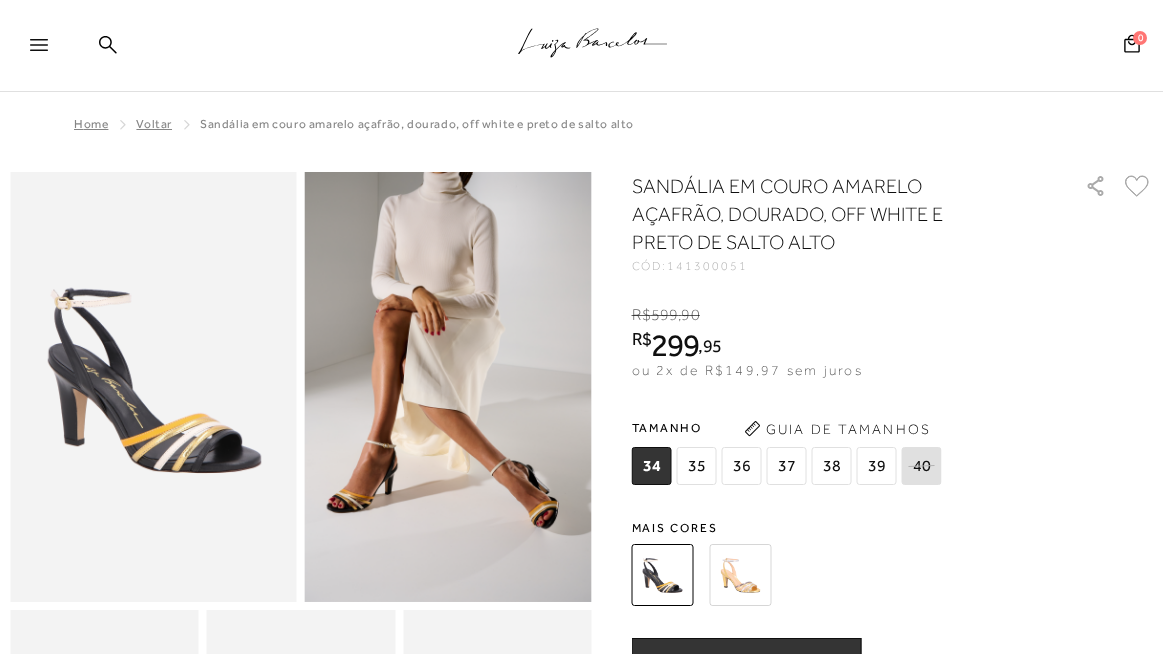click on "34" at bounding box center (652, 466) 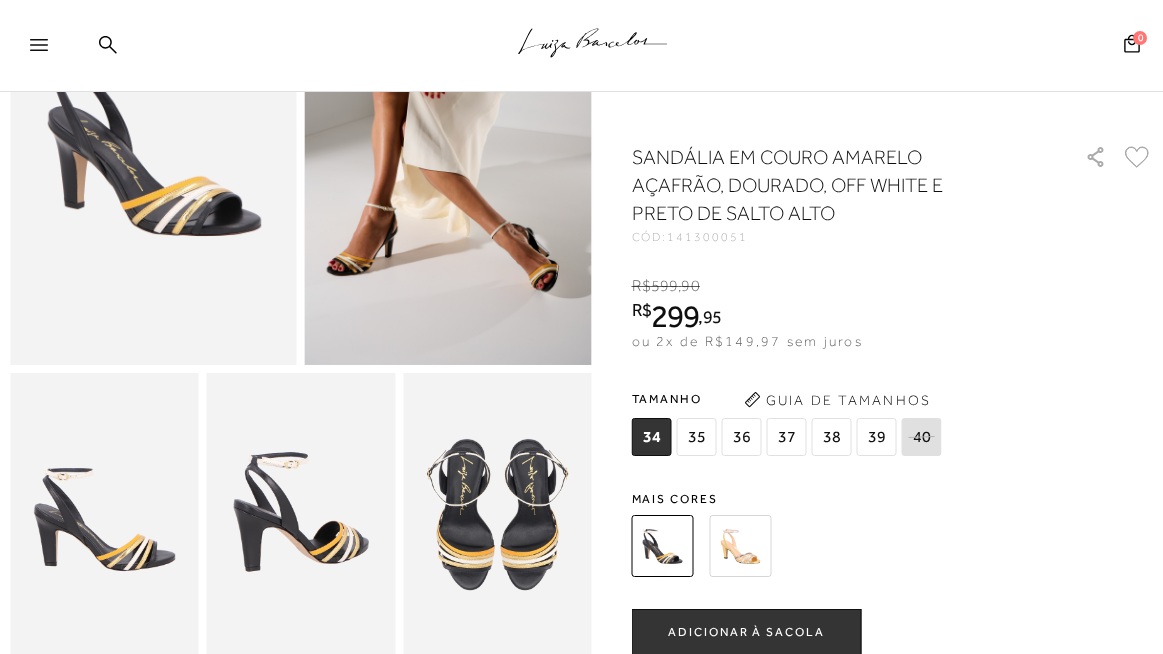 scroll, scrollTop: 242, scrollLeft: 0, axis: vertical 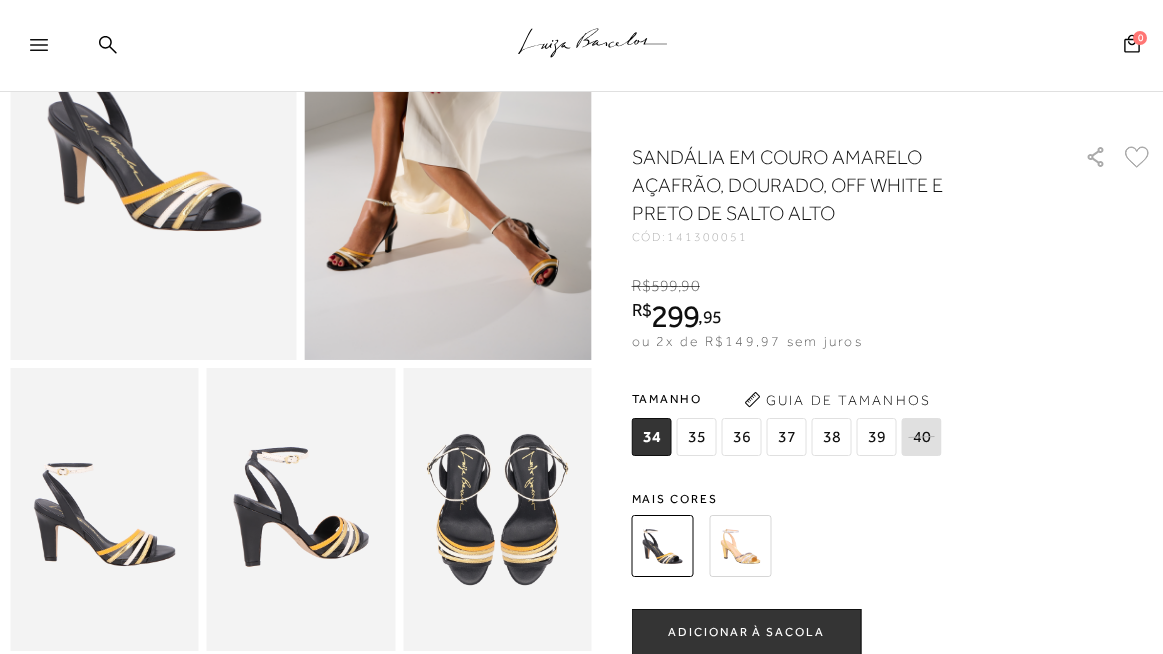 click on "ADICIONAR À SACOLA" at bounding box center [746, 632] 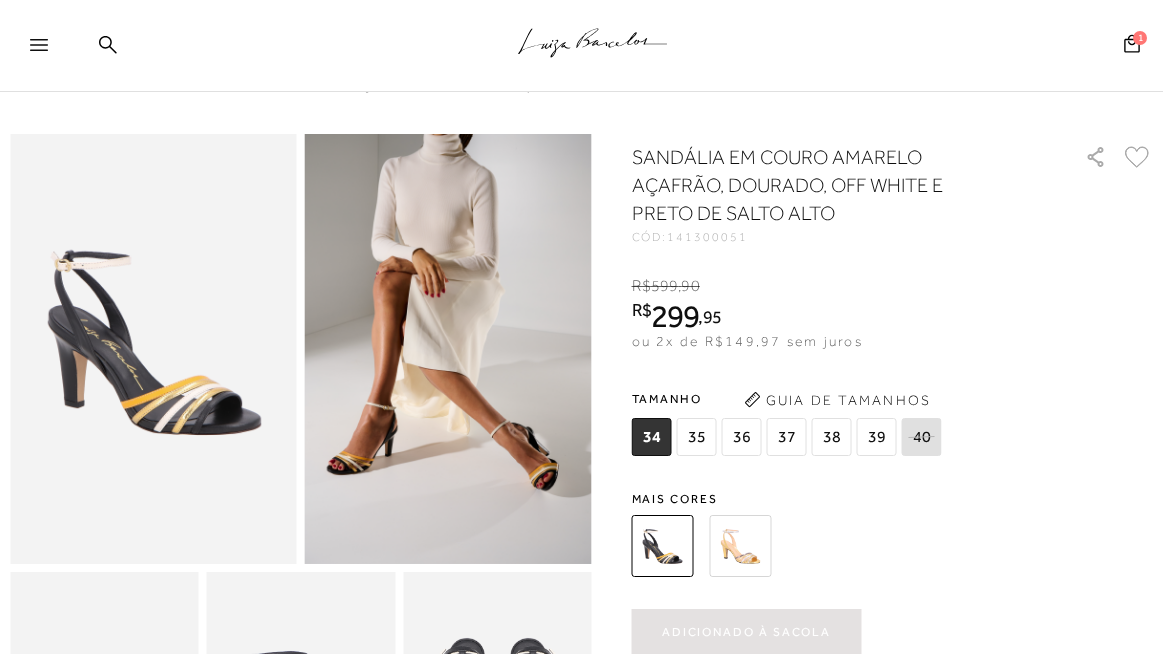 scroll, scrollTop: 13, scrollLeft: 0, axis: vertical 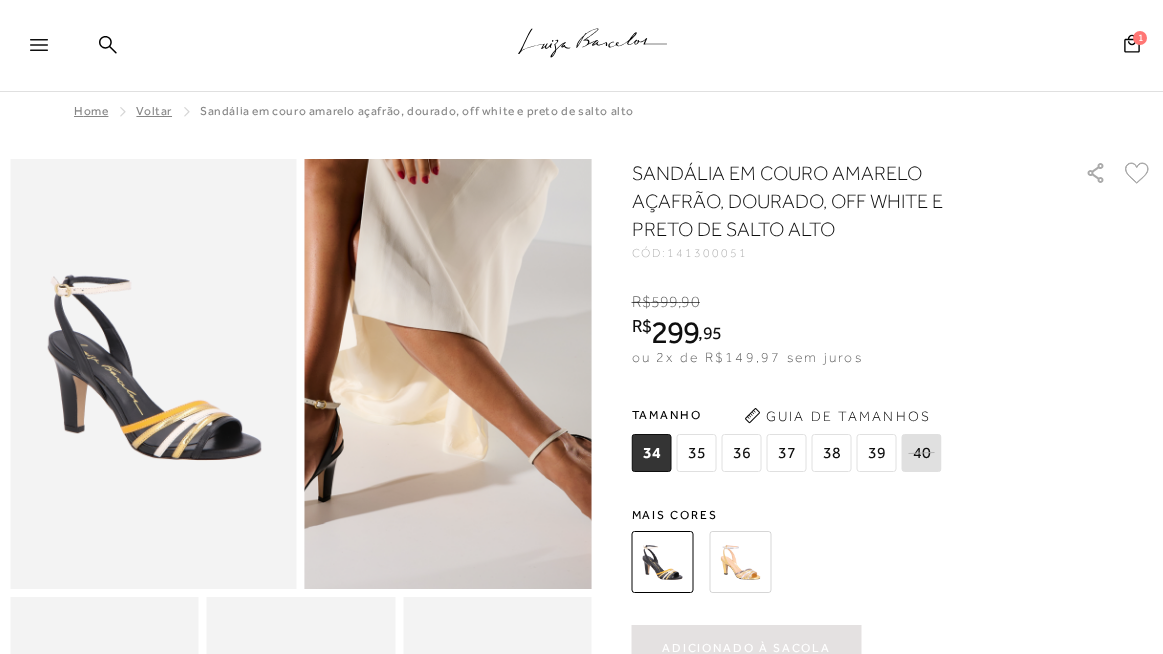 click at bounding box center (444, 287) 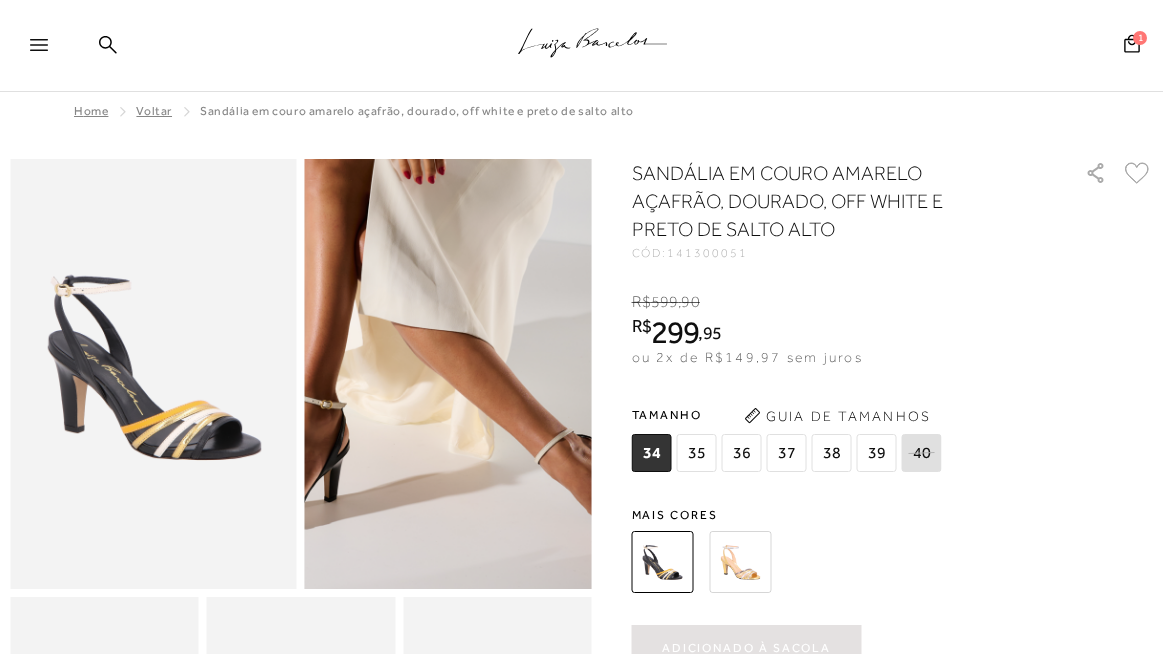 click at bounding box center (451, 287) 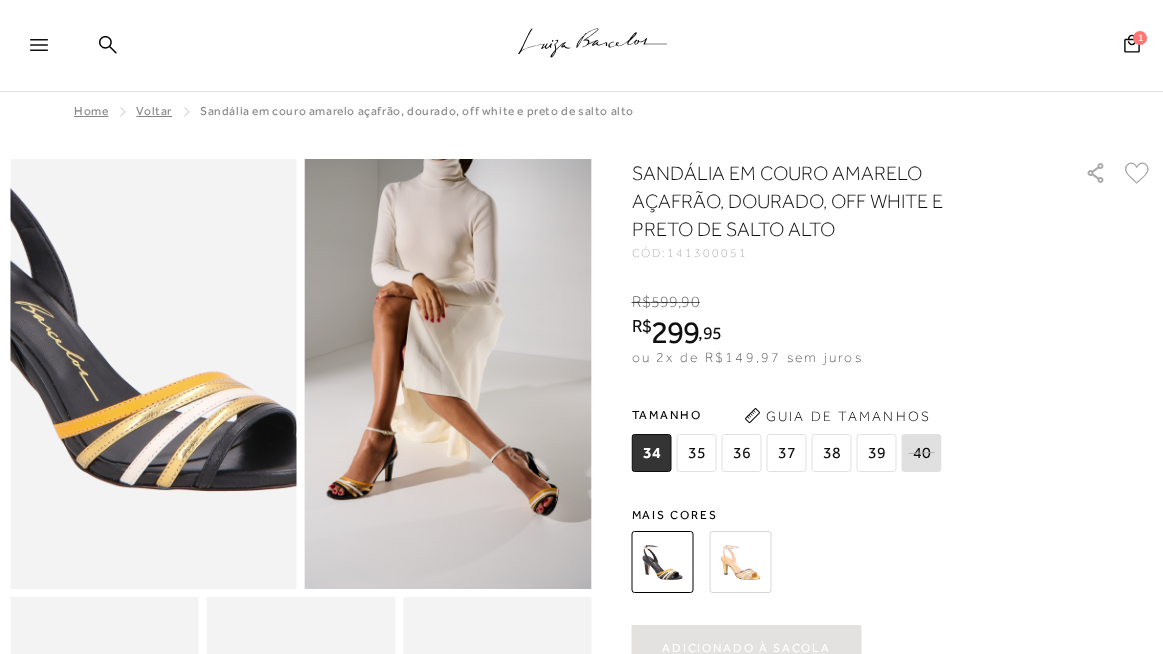 click at bounding box center [119, 319] 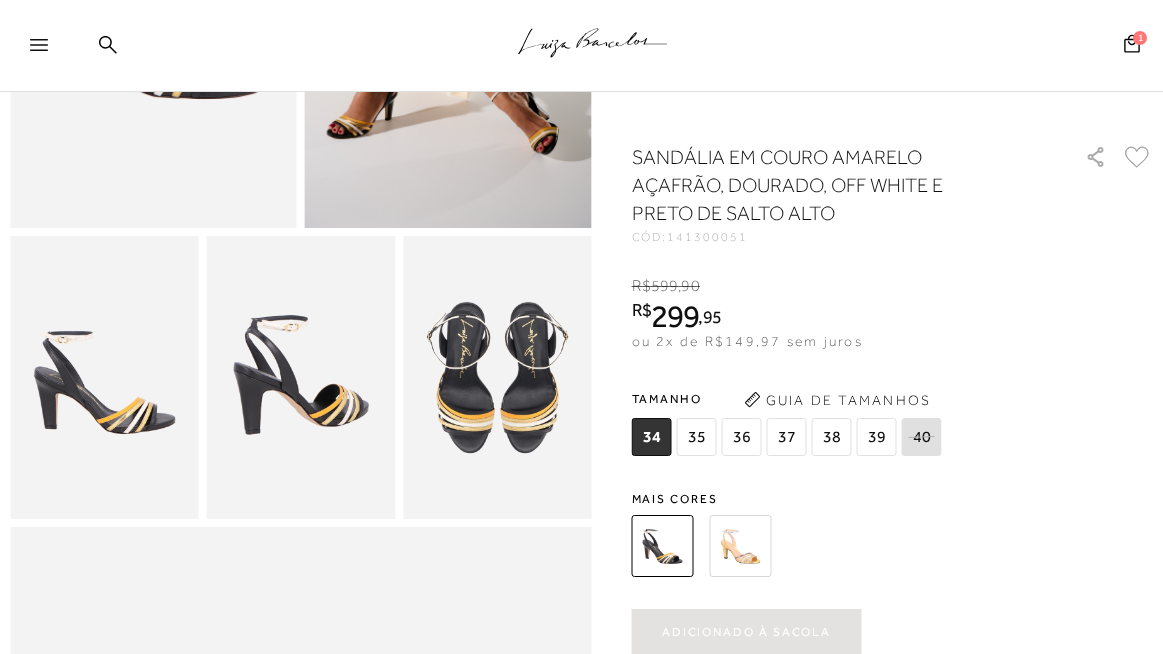scroll, scrollTop: 376, scrollLeft: 0, axis: vertical 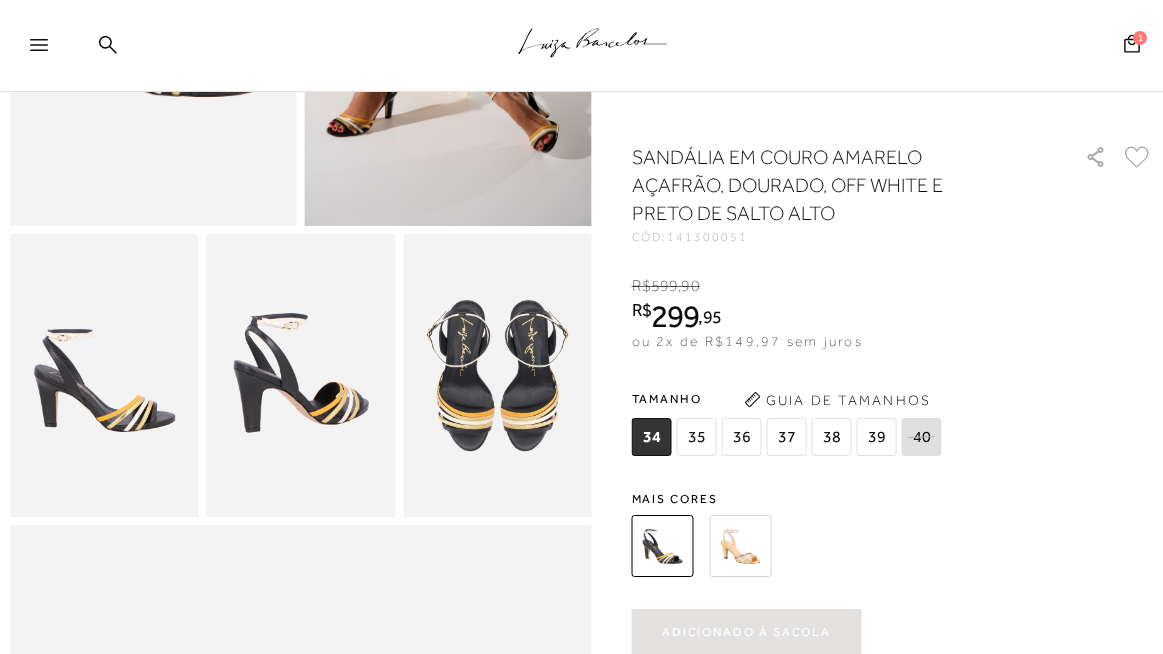 click at bounding box center (301, 375) 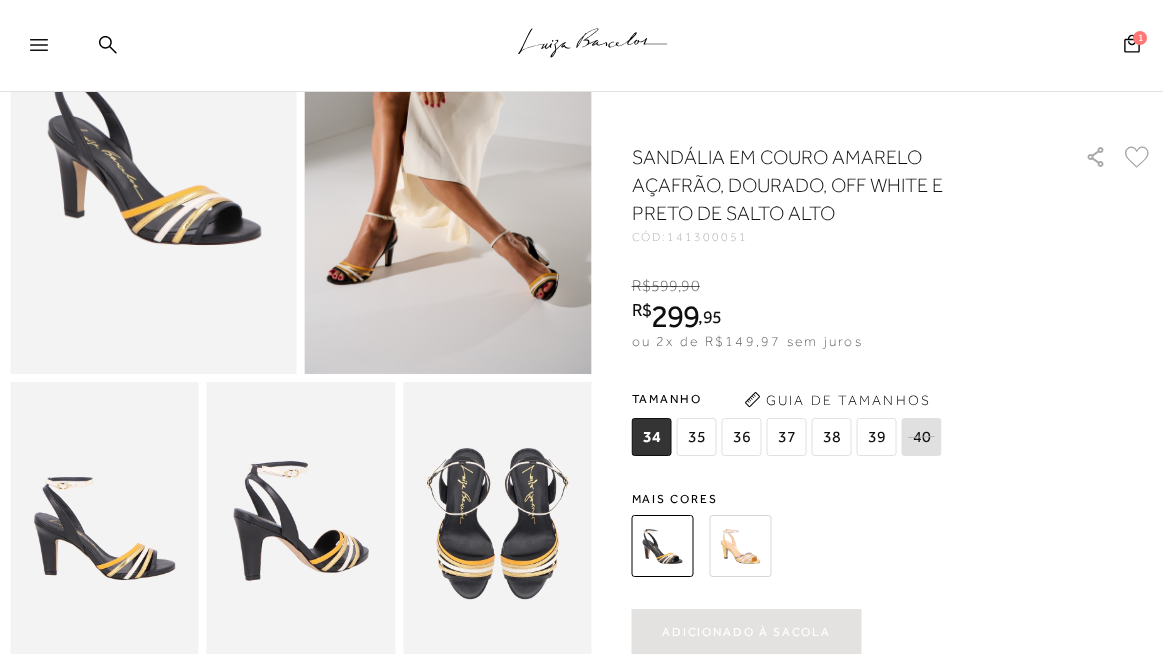 scroll, scrollTop: 0, scrollLeft: 0, axis: both 